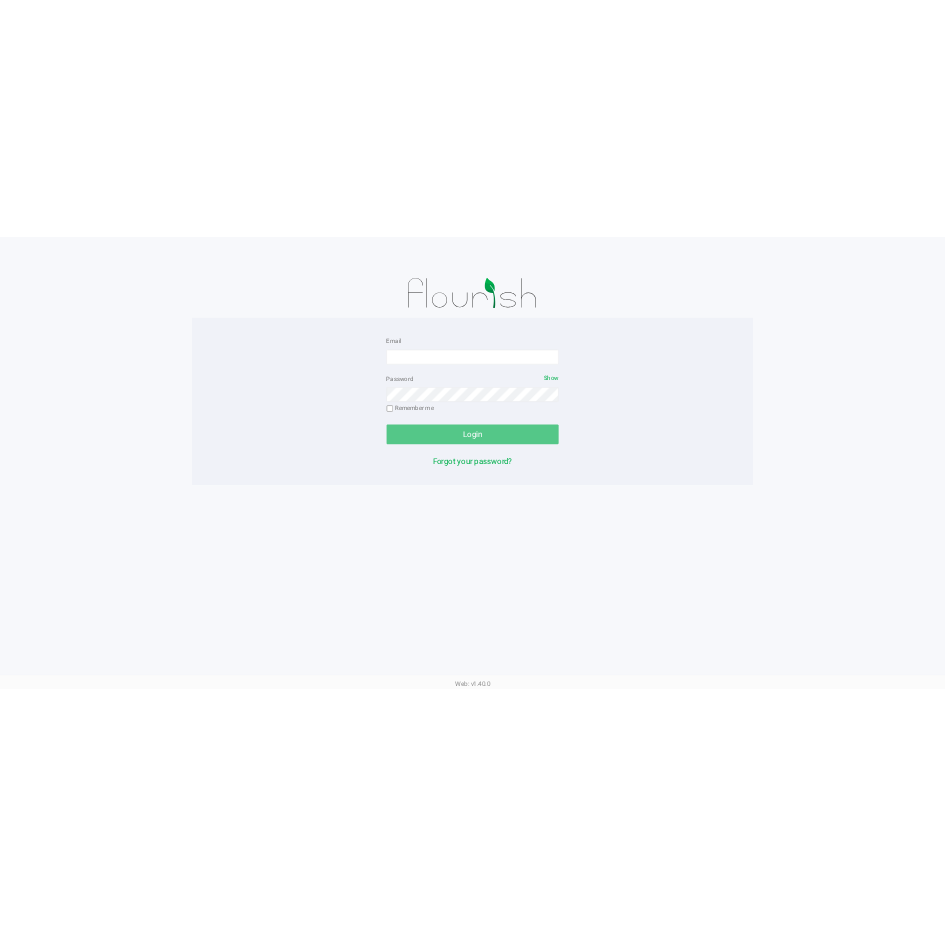 scroll, scrollTop: 0, scrollLeft: 0, axis: both 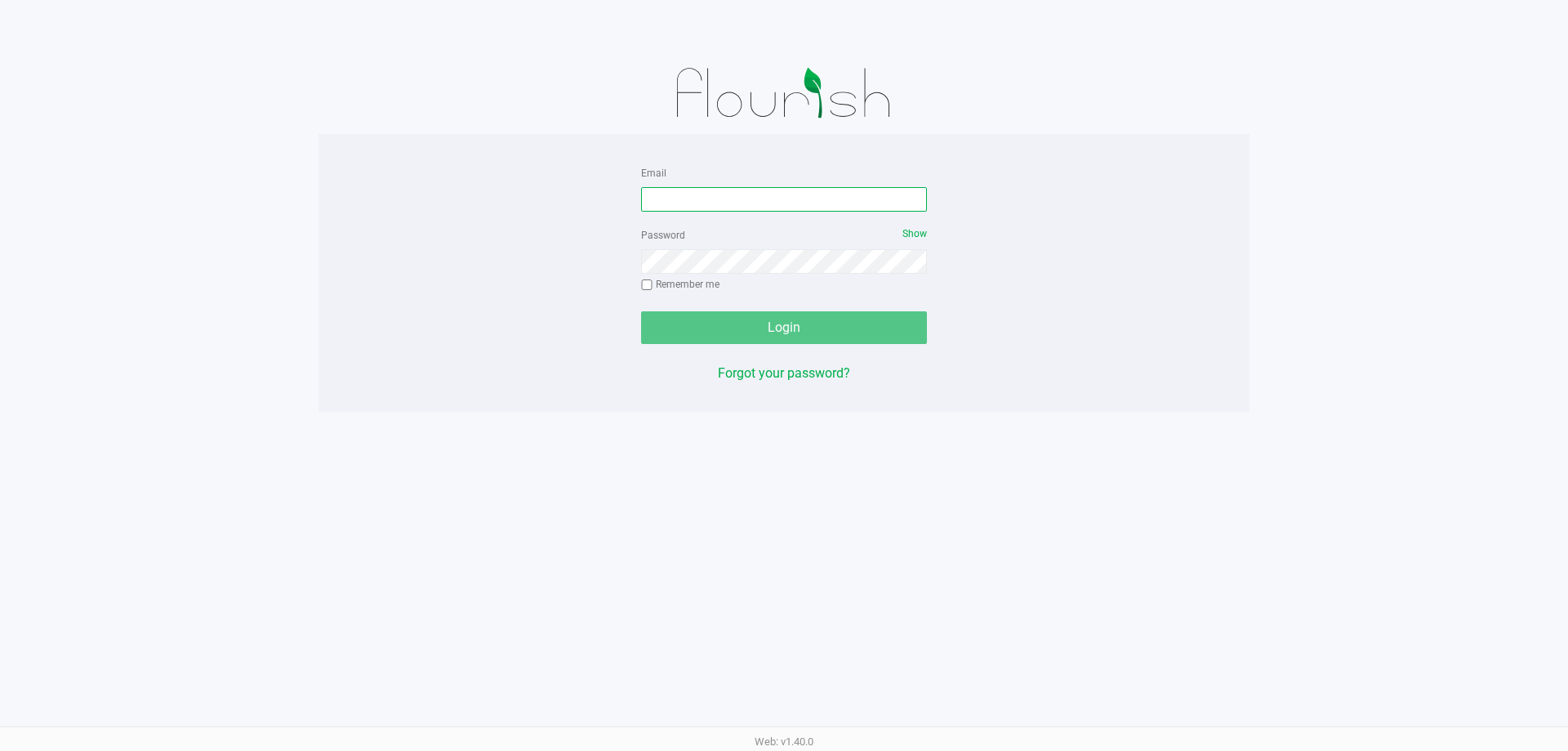 click on "Email" at bounding box center (784, 199) 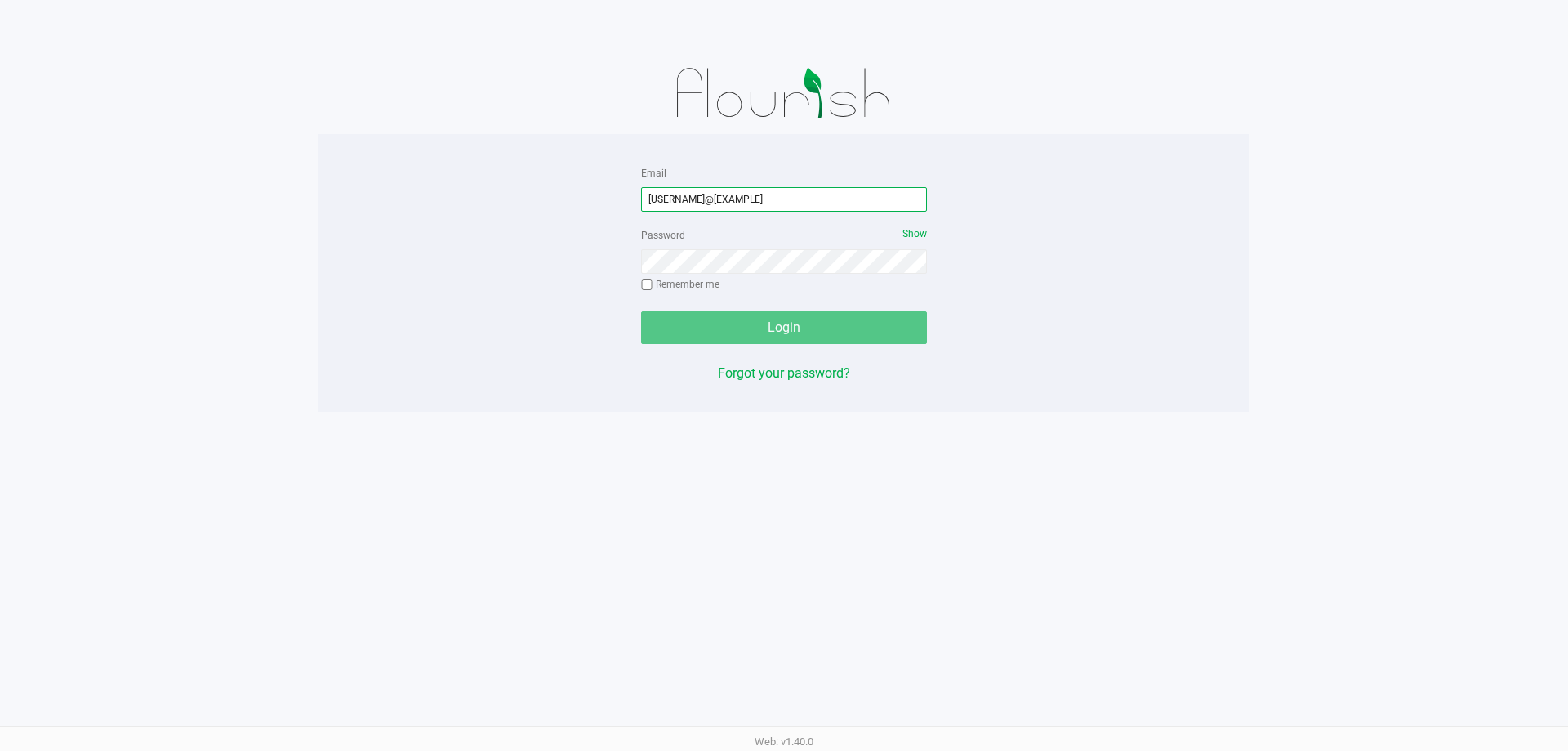 type on "[USERNAME]@[EXAMPLE]" 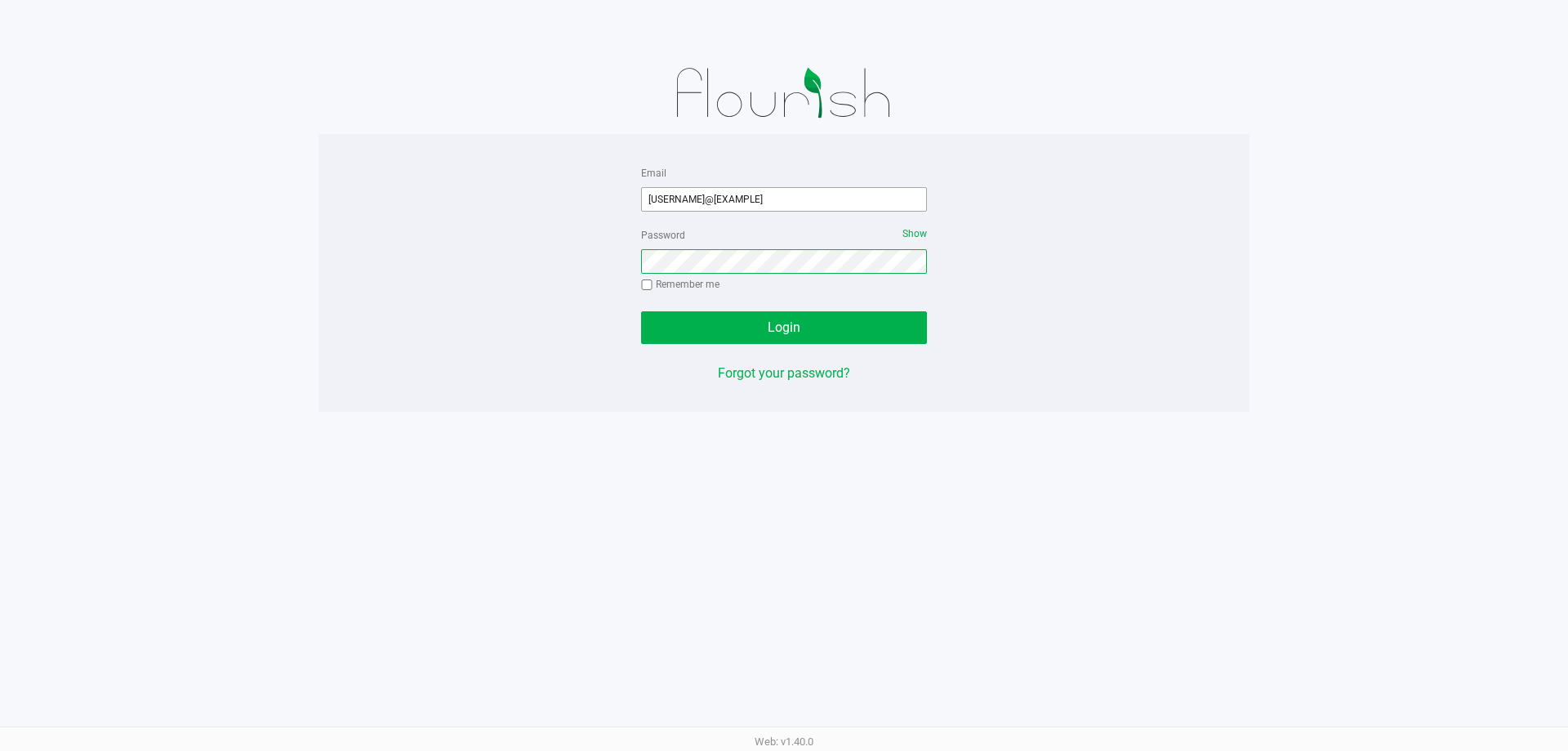 click on "Login" 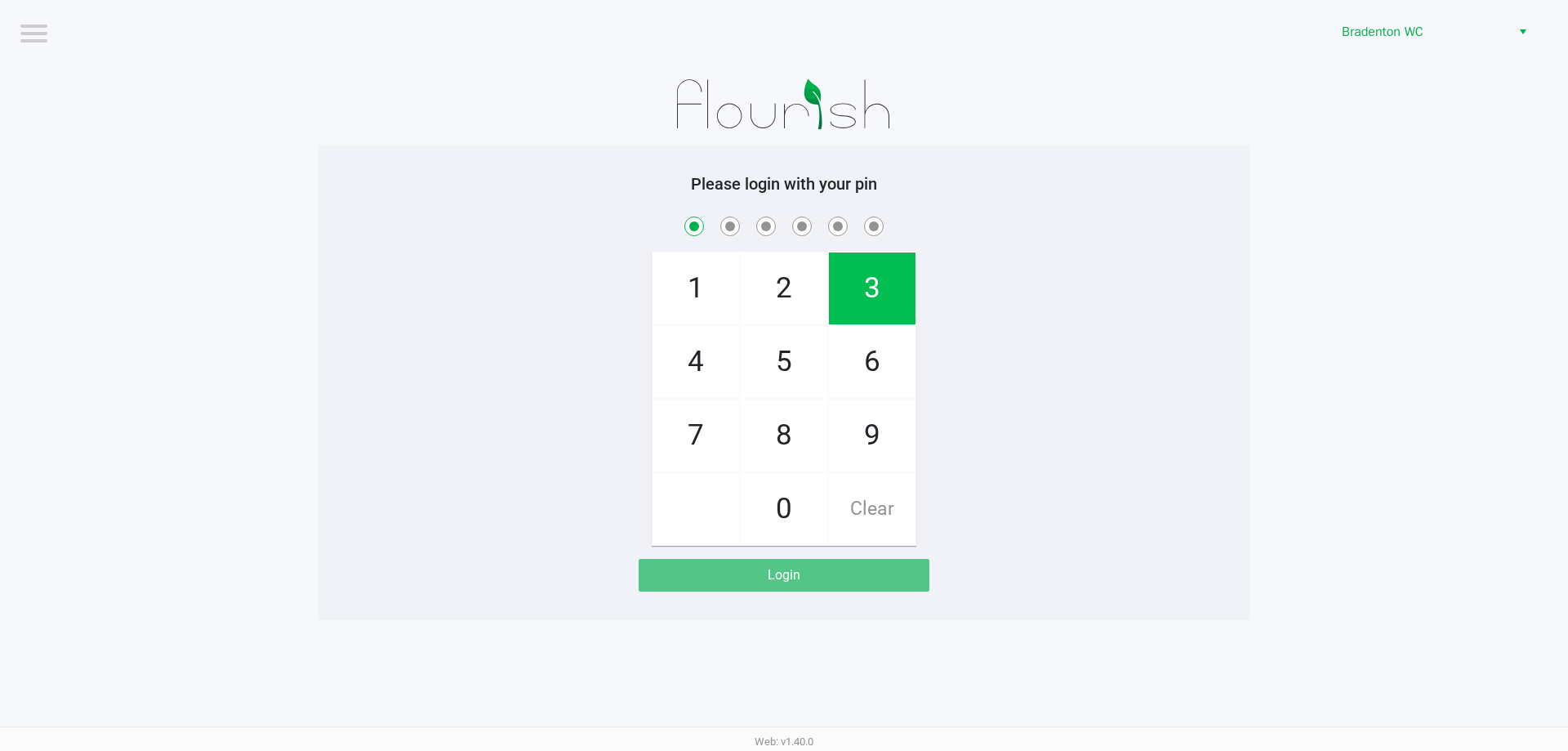 checkbox on "true" 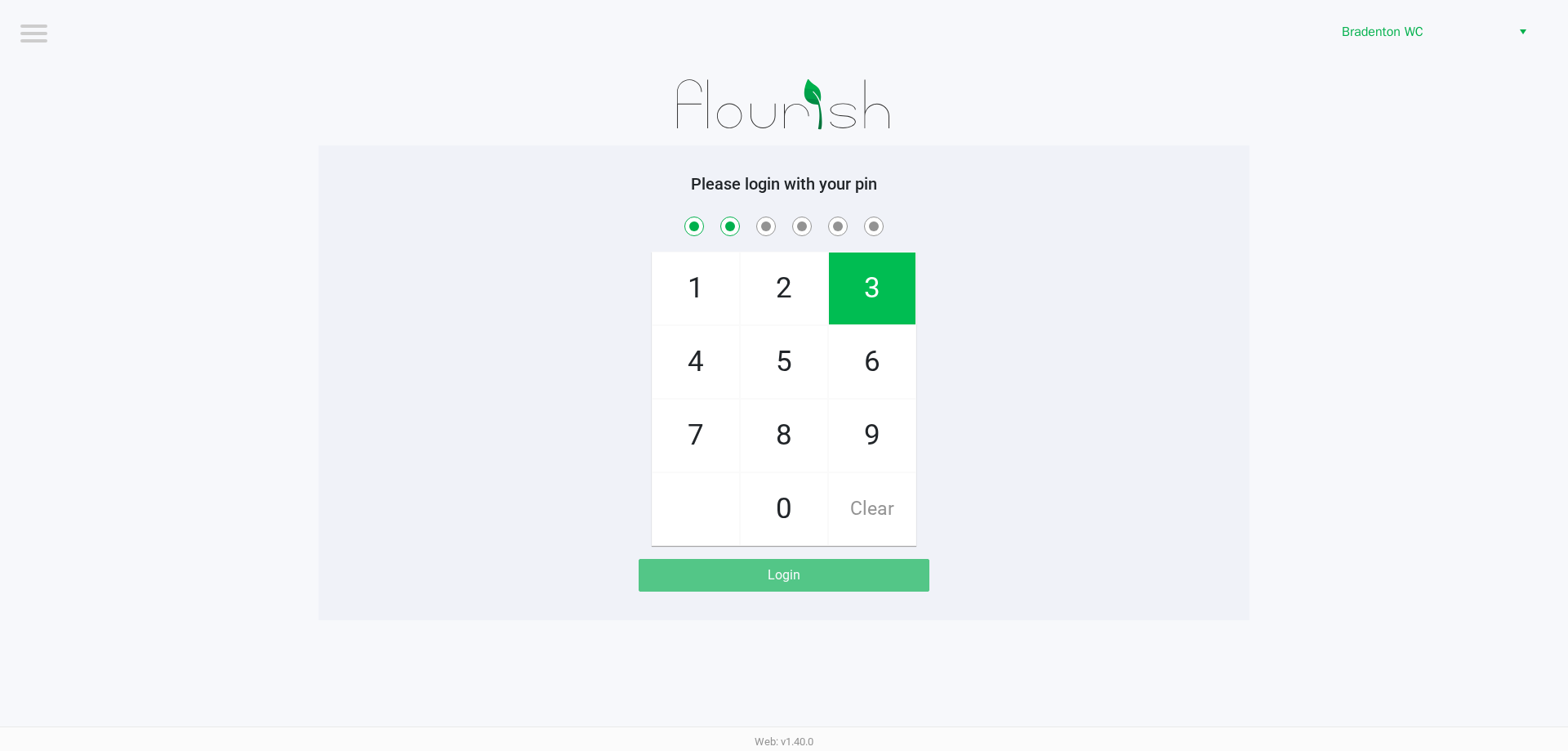 checkbox on "true" 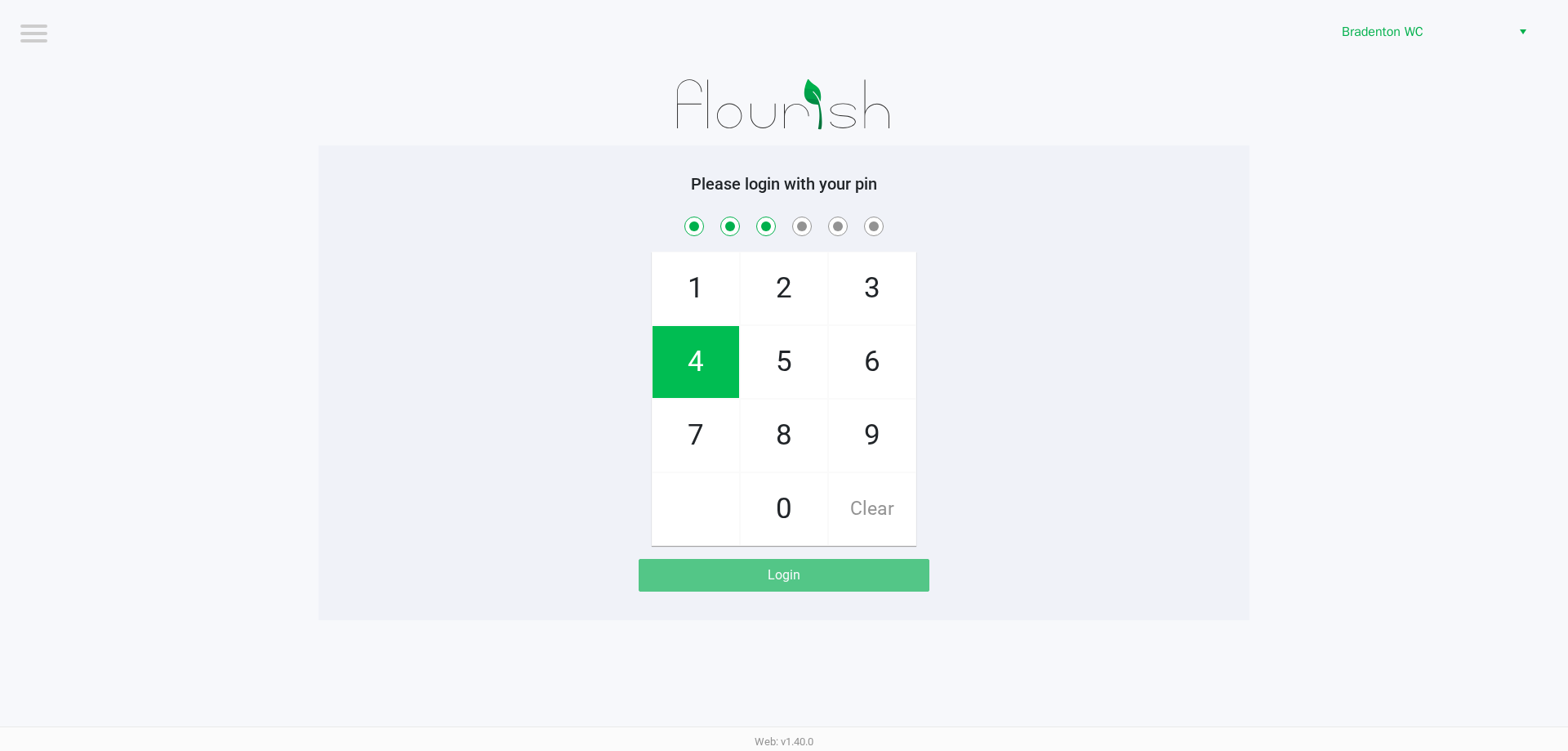 checkbox on "true" 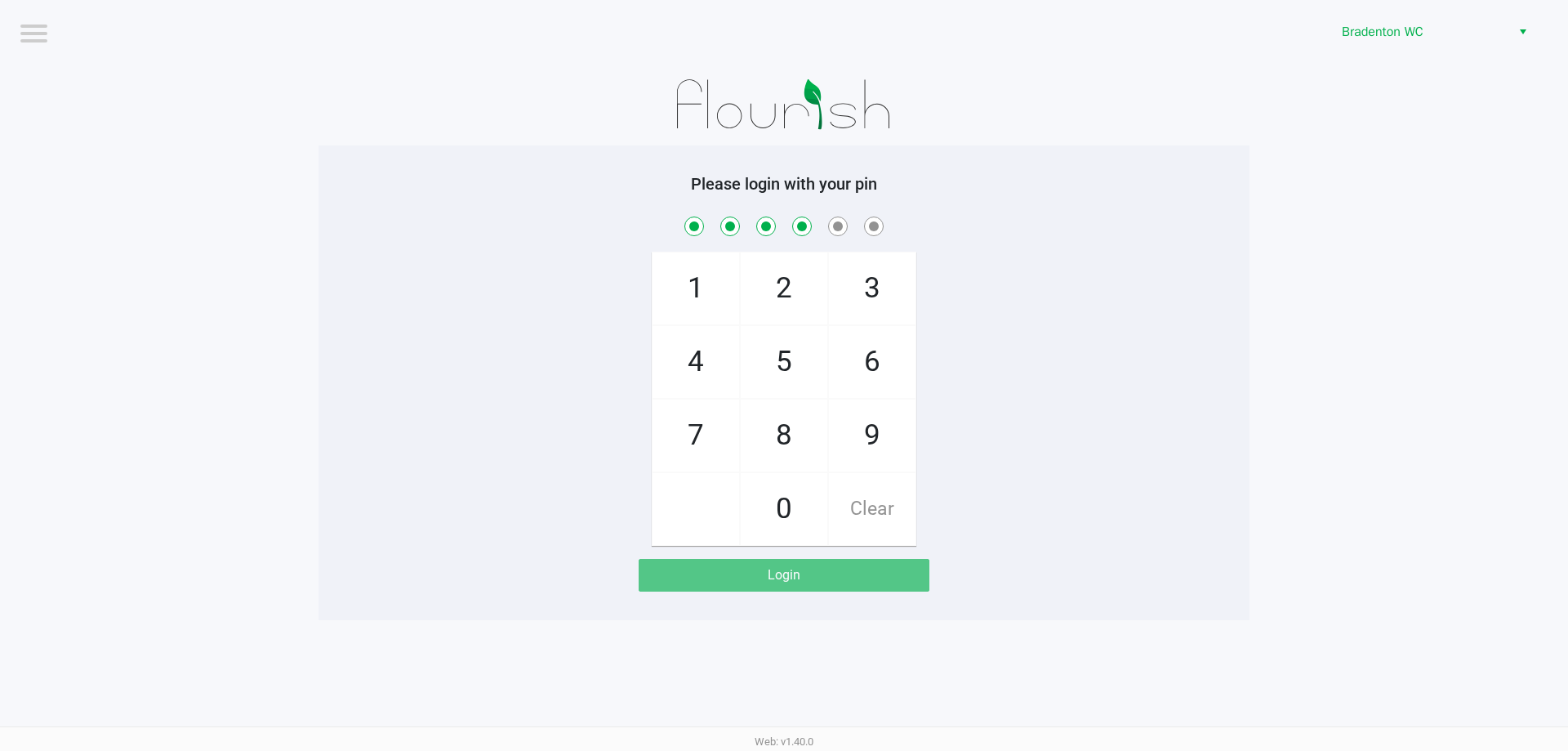 checkbox on "true" 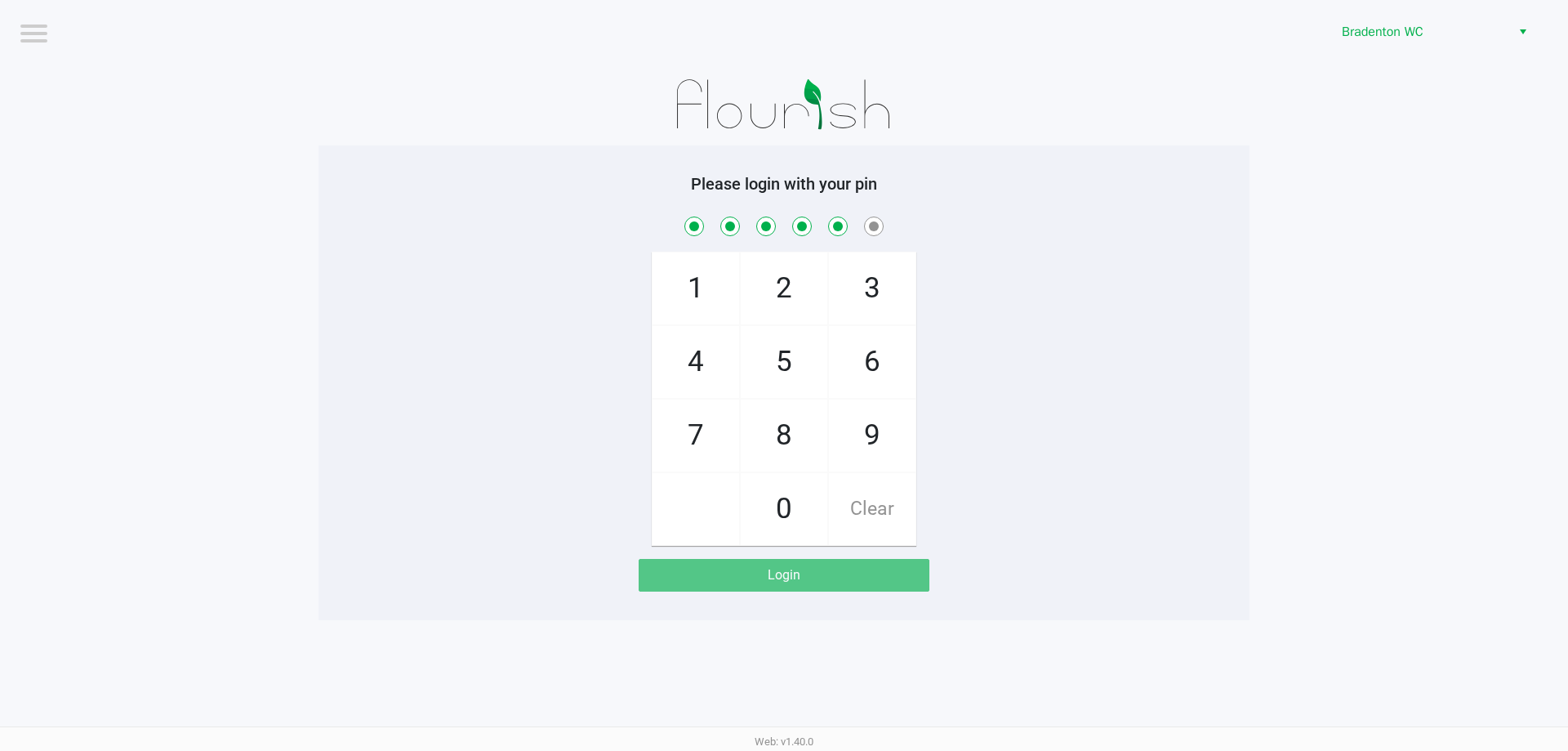 checkbox on "true" 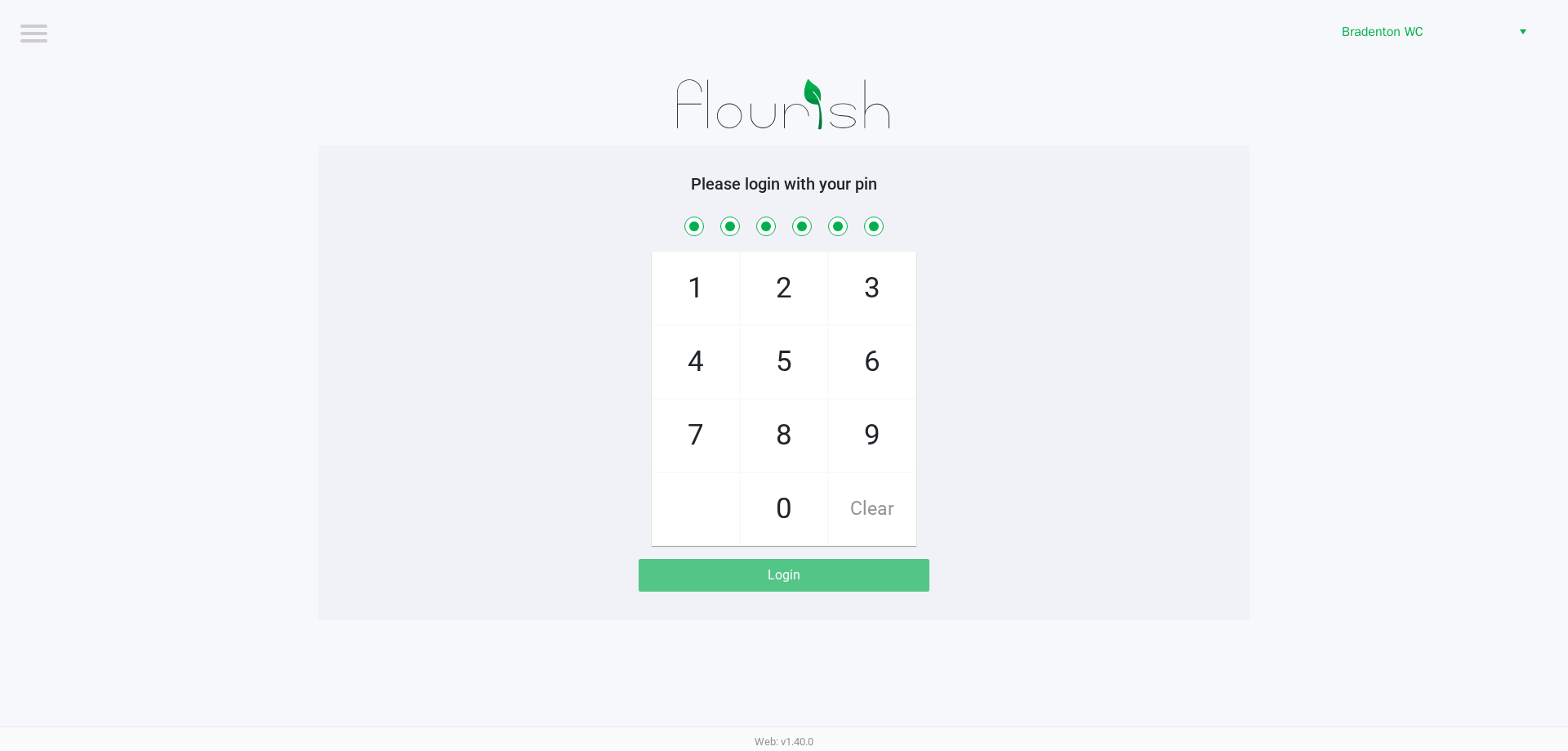 checkbox on "true" 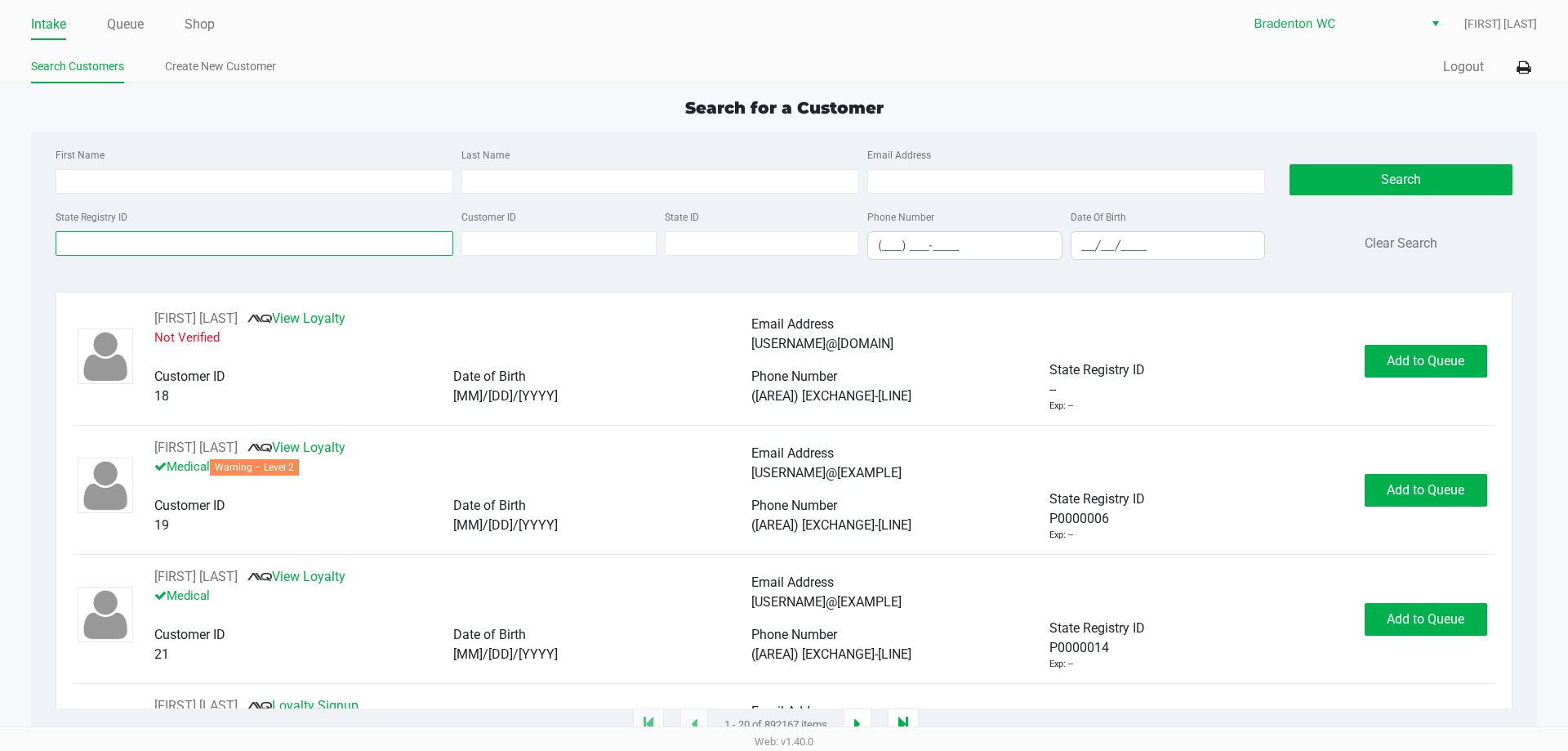 click on "State Registry ID" at bounding box center [254, 244] 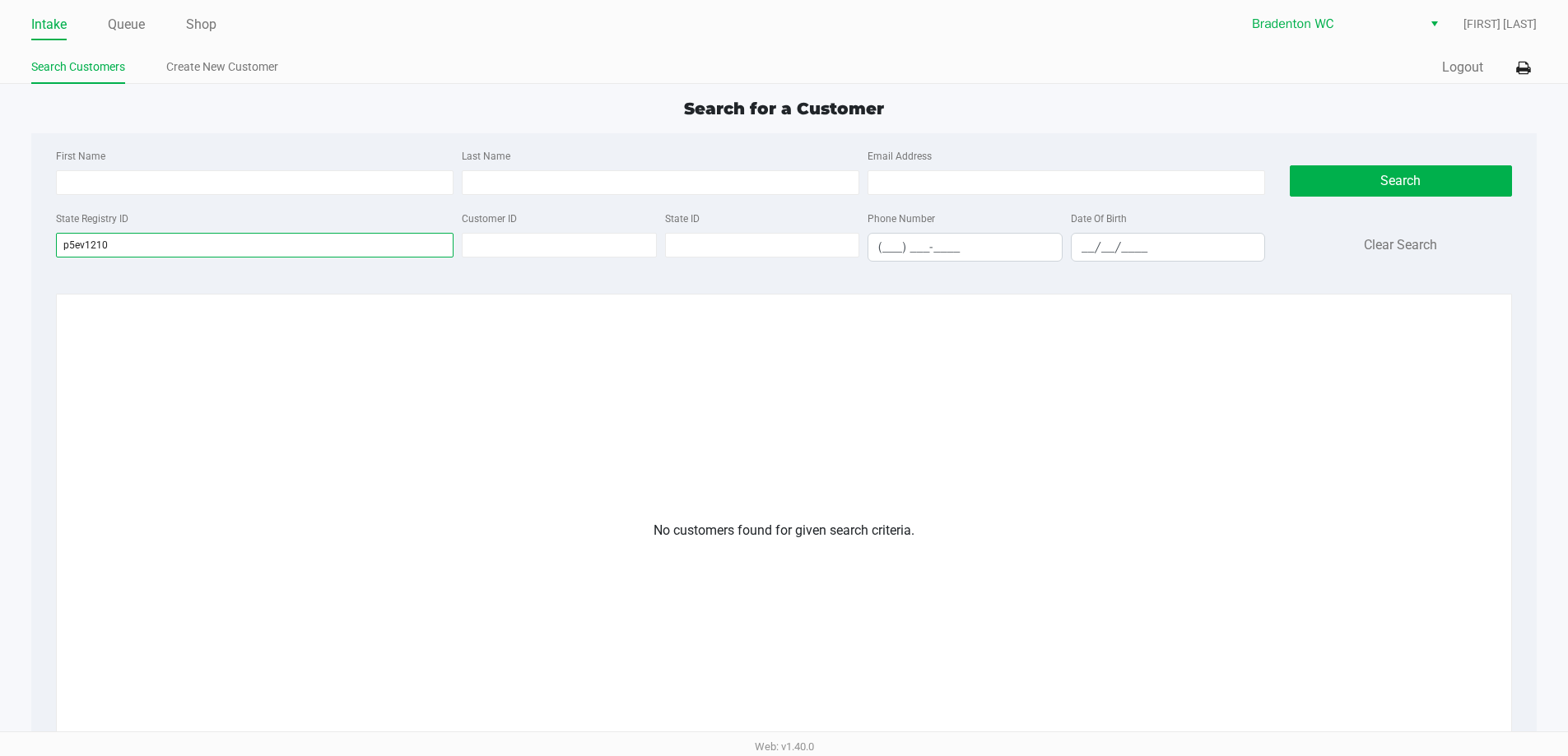 click on "p5ev1210" at bounding box center [254, 245] 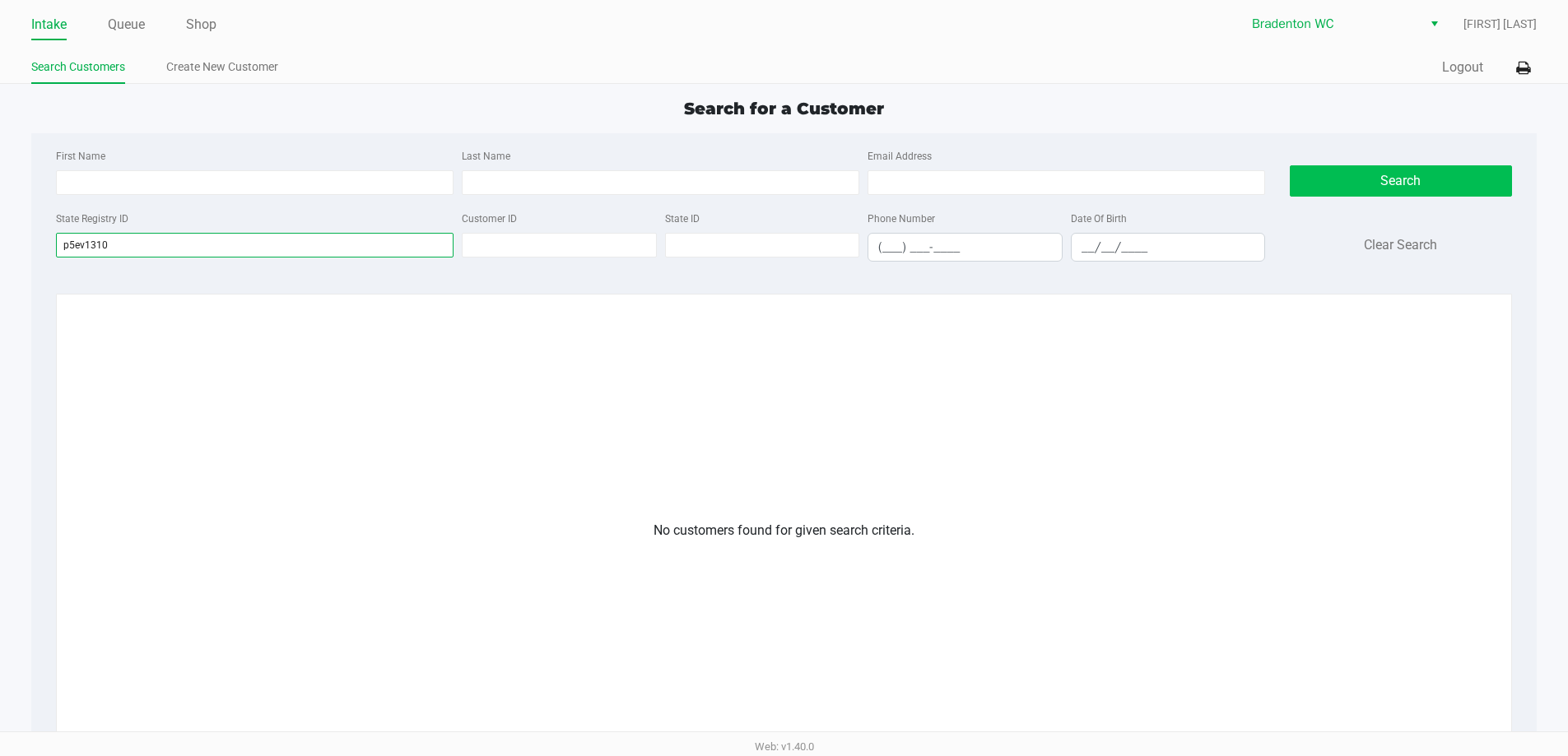 type on "p5ev1310" 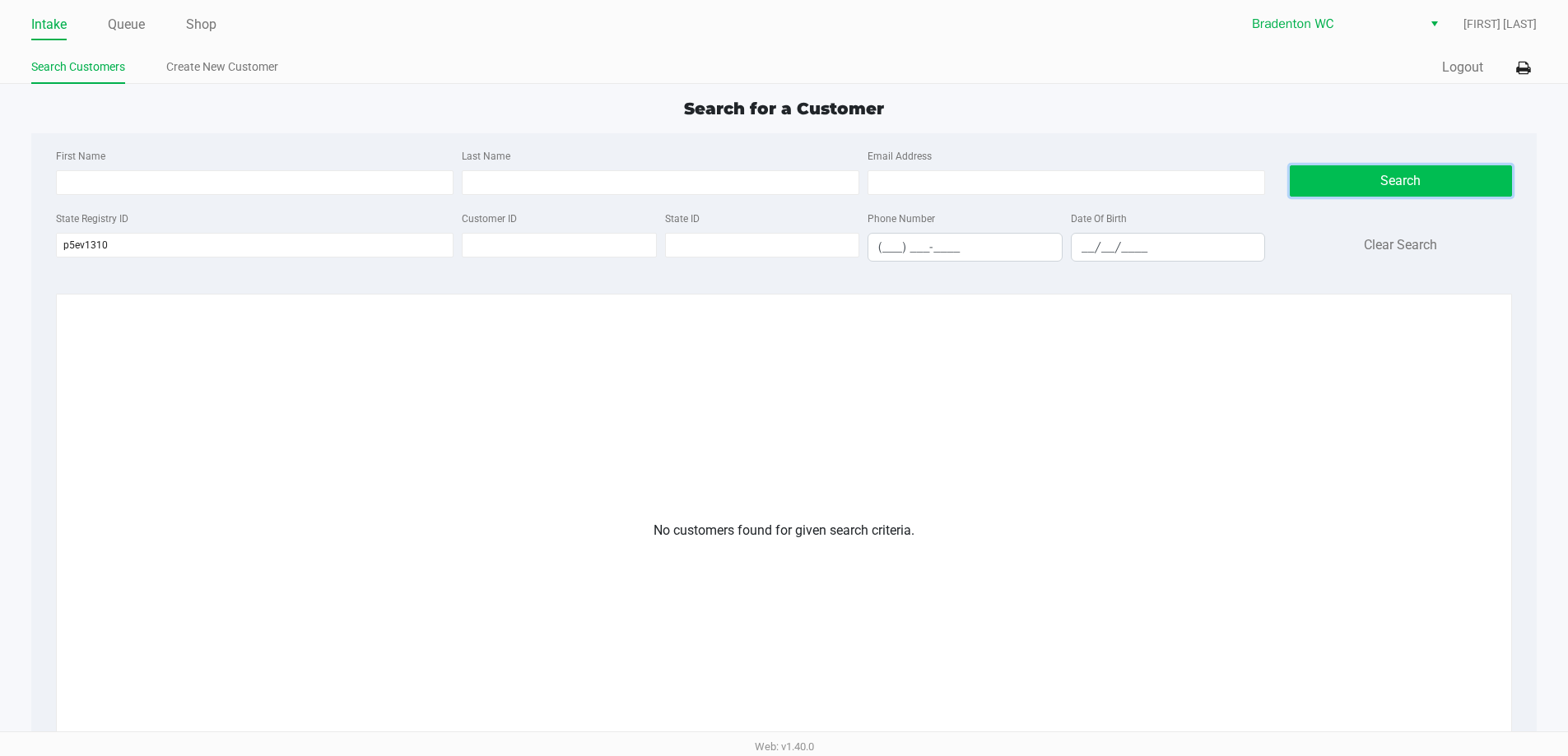 click on "Search" 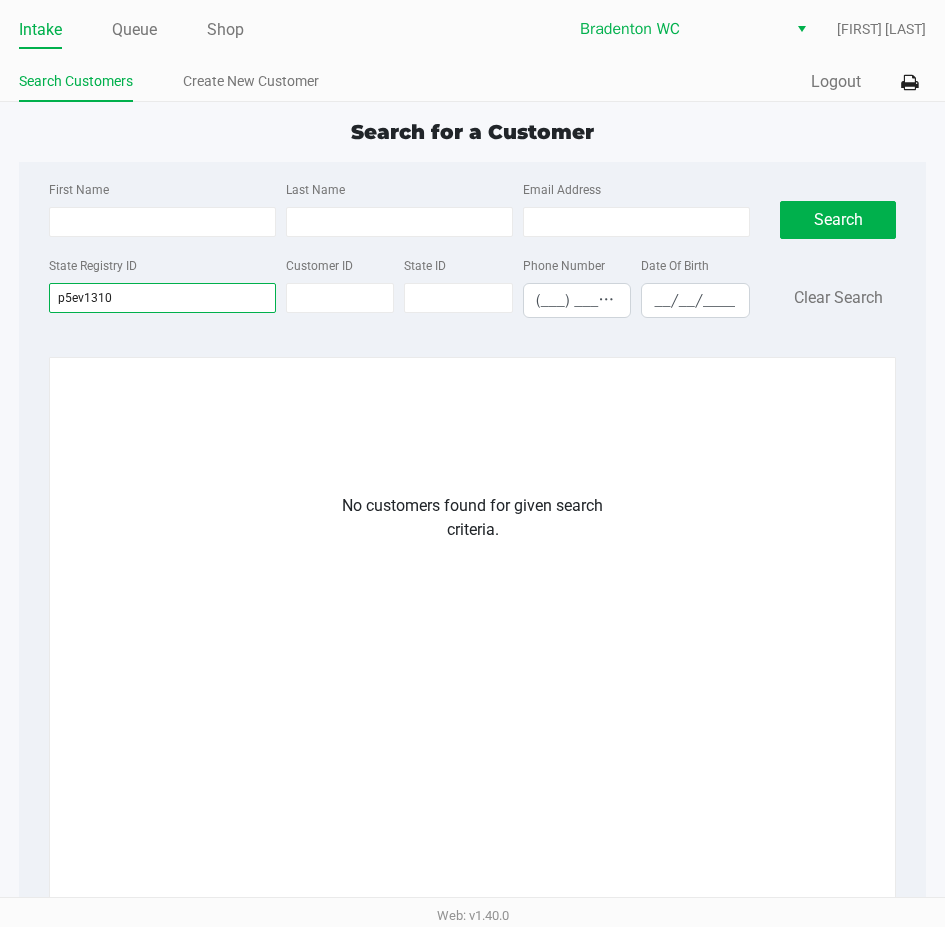 click on "p5ev1310" at bounding box center (162, 298) 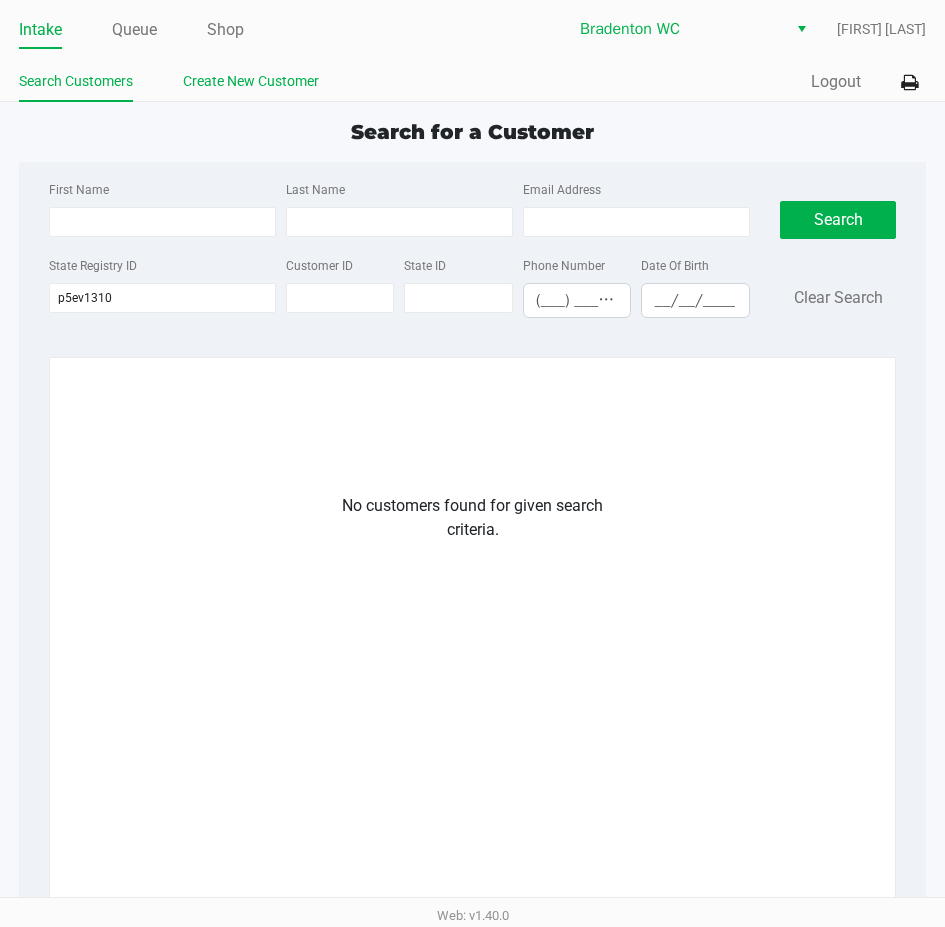 click on "Create New Customer" 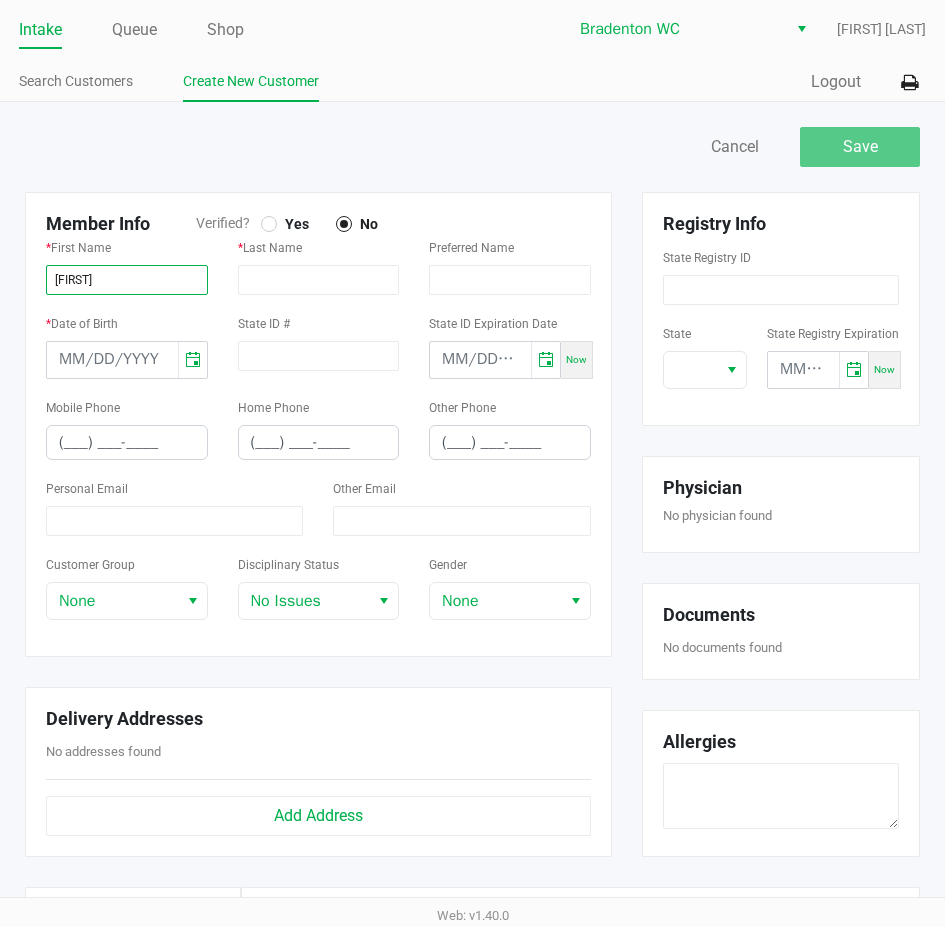 type on "[FIRST]" 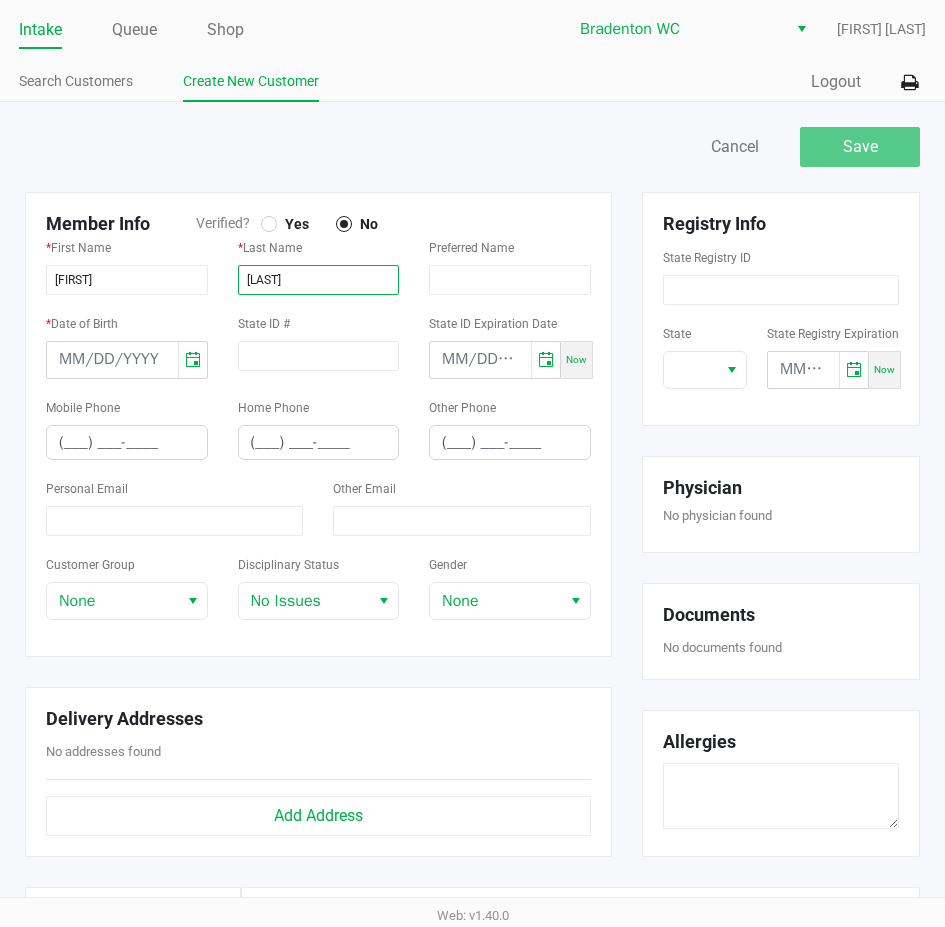 type on "[LAST]" 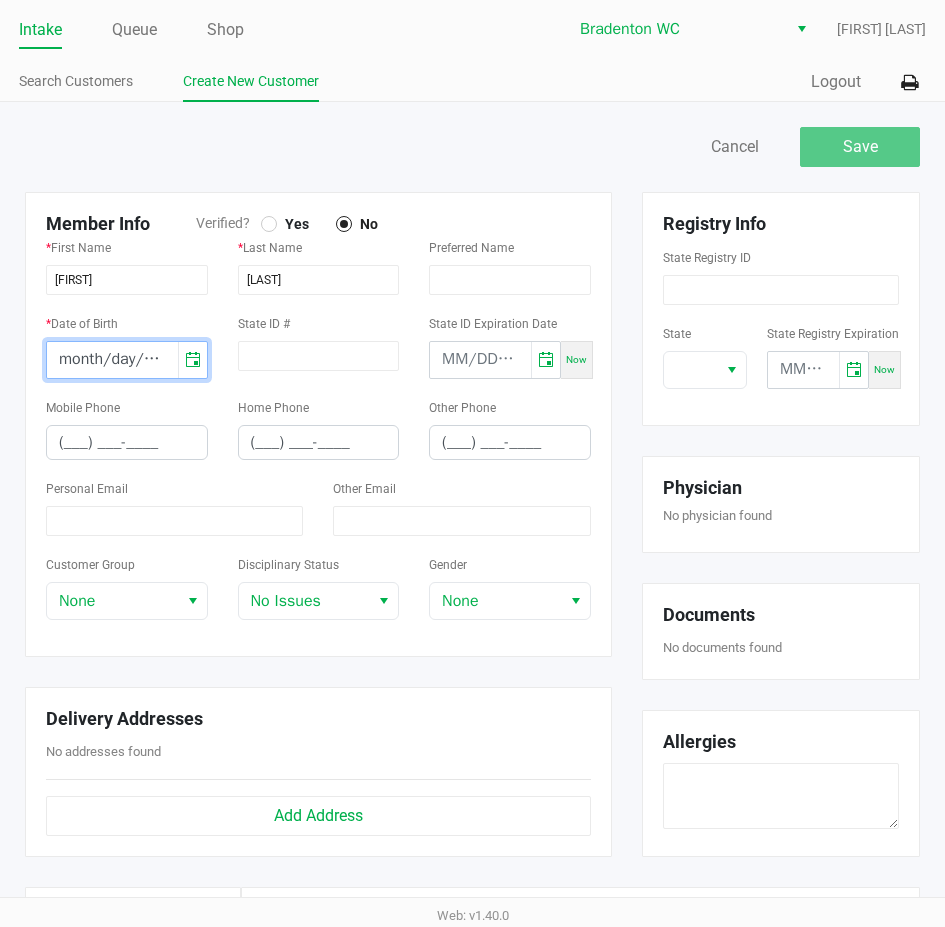 click on "month/day/year" at bounding box center [112, 360] 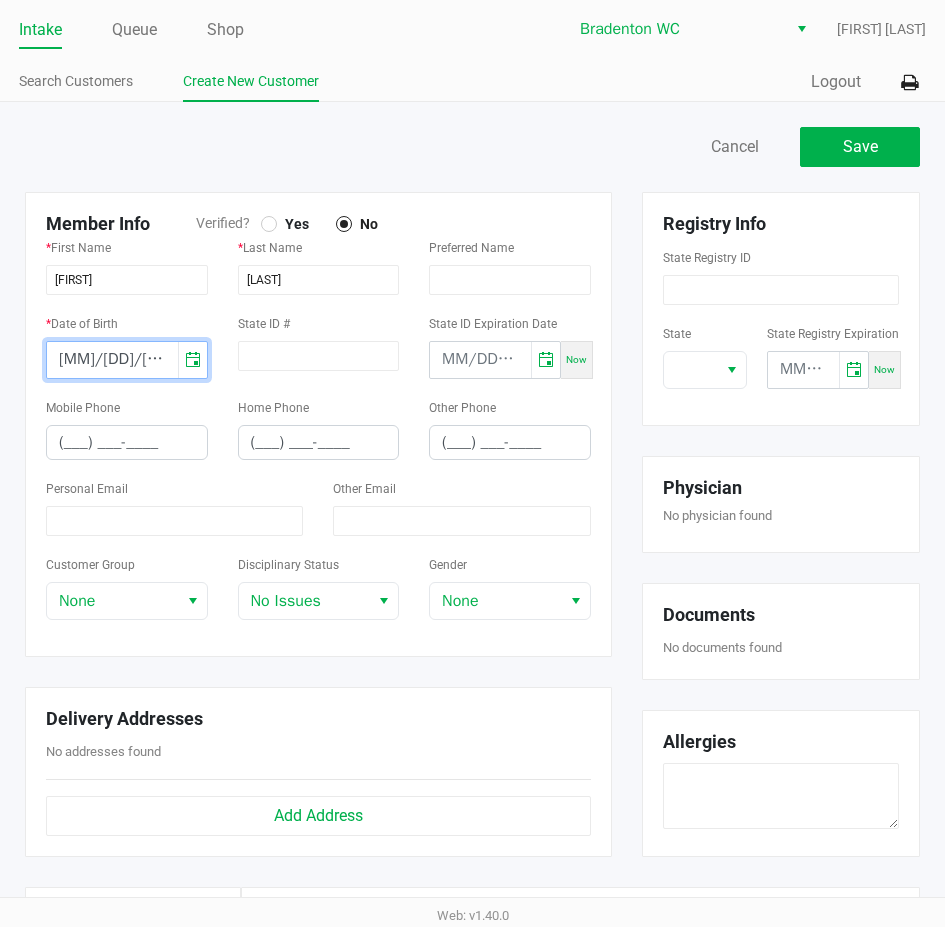 type on "[MM]/[DD]/[YYYY]" 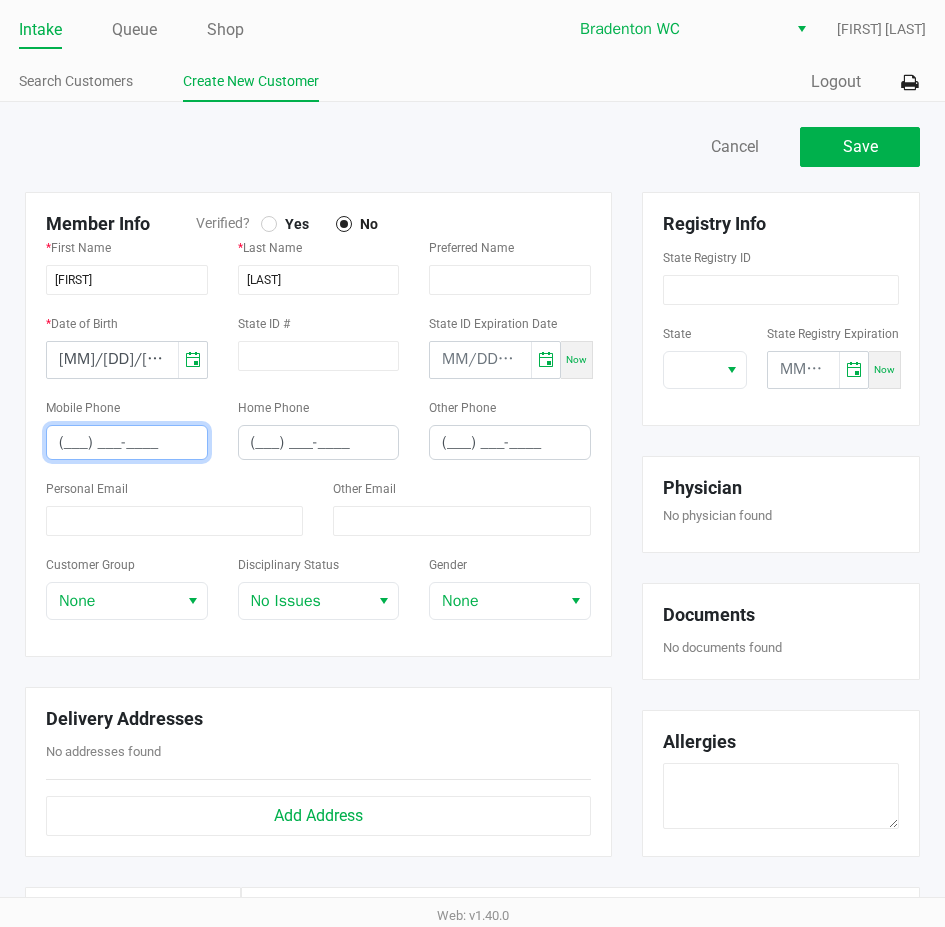 click on "(___) ___-____" at bounding box center (127, 442) 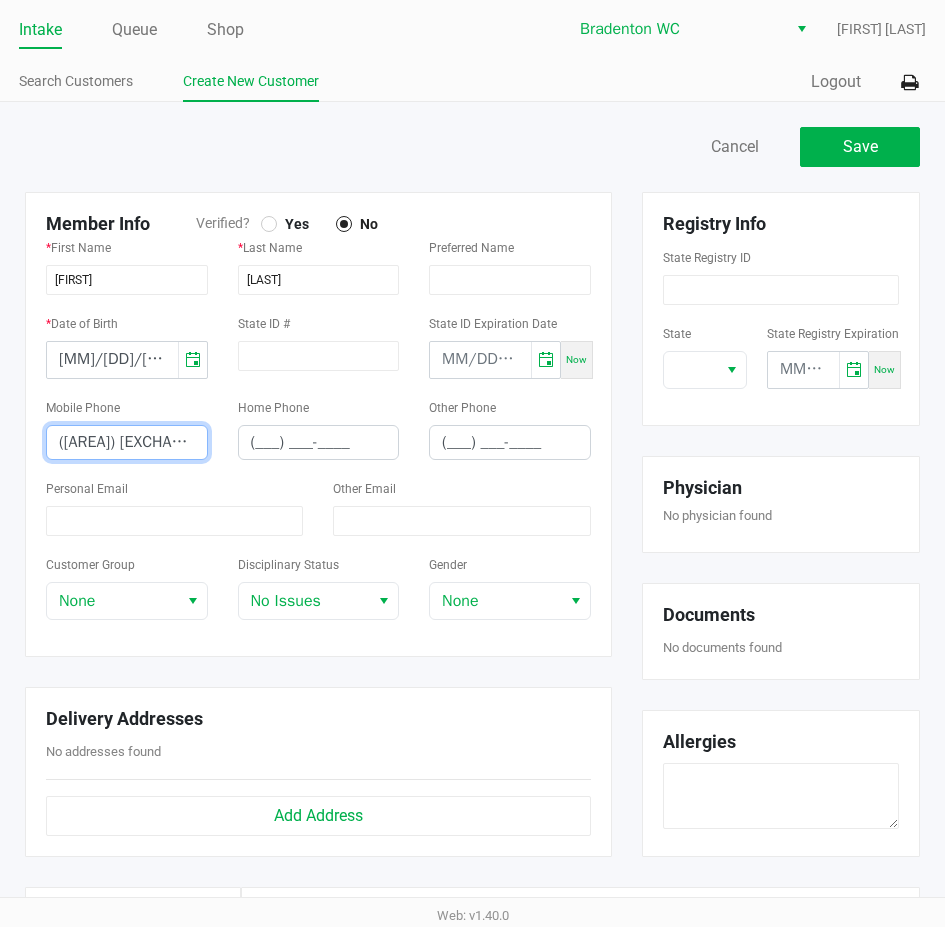 type on "([AREA]) [EXCHANGE]-[LINE]" 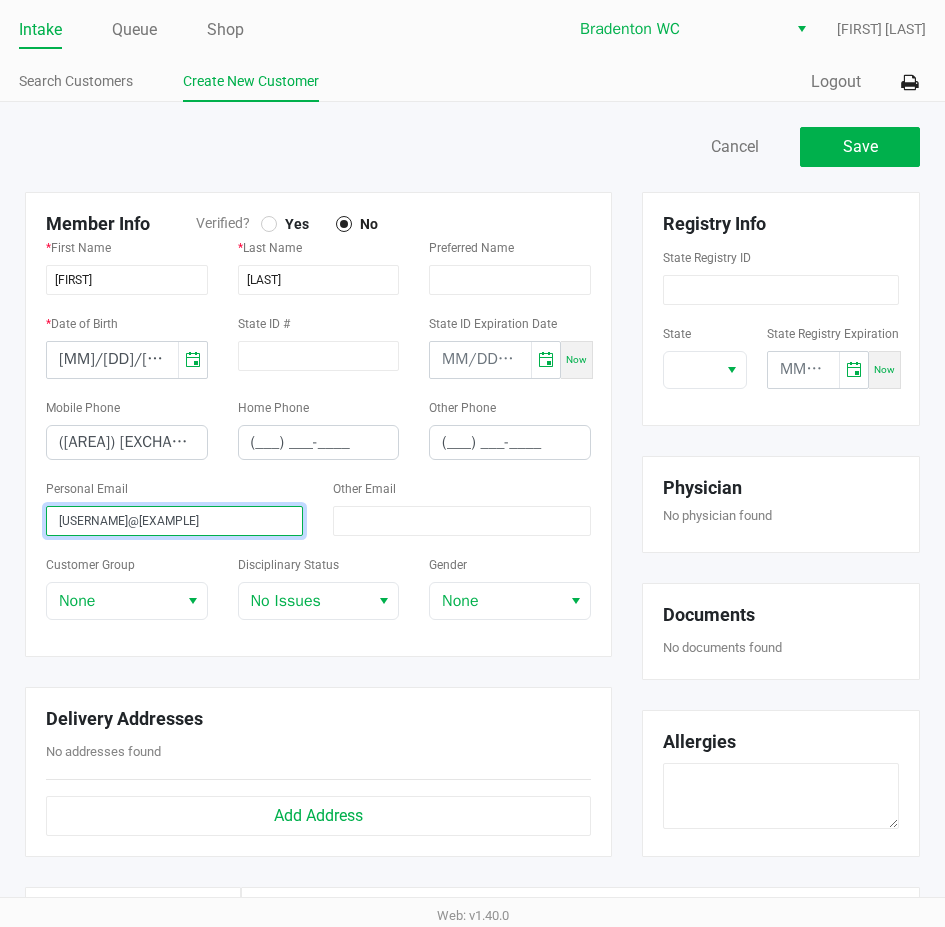 type on "[USERNAME]@[EXAMPLE]" 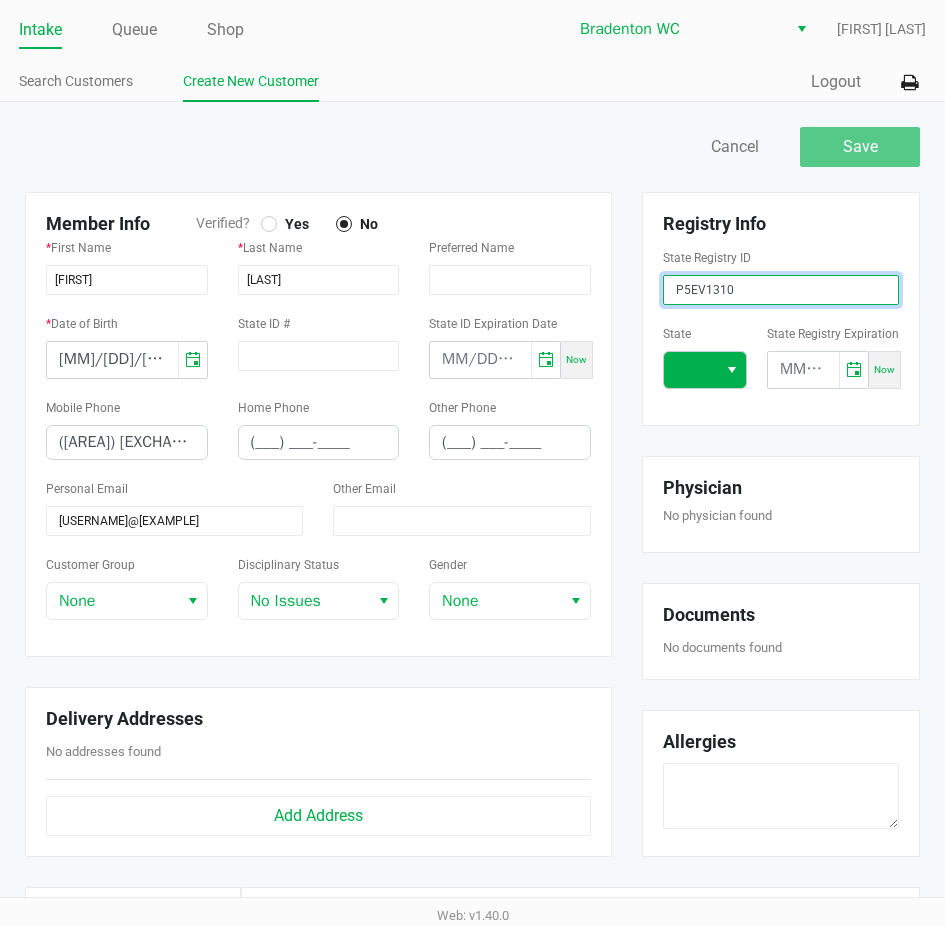 type on "P5EV1310" 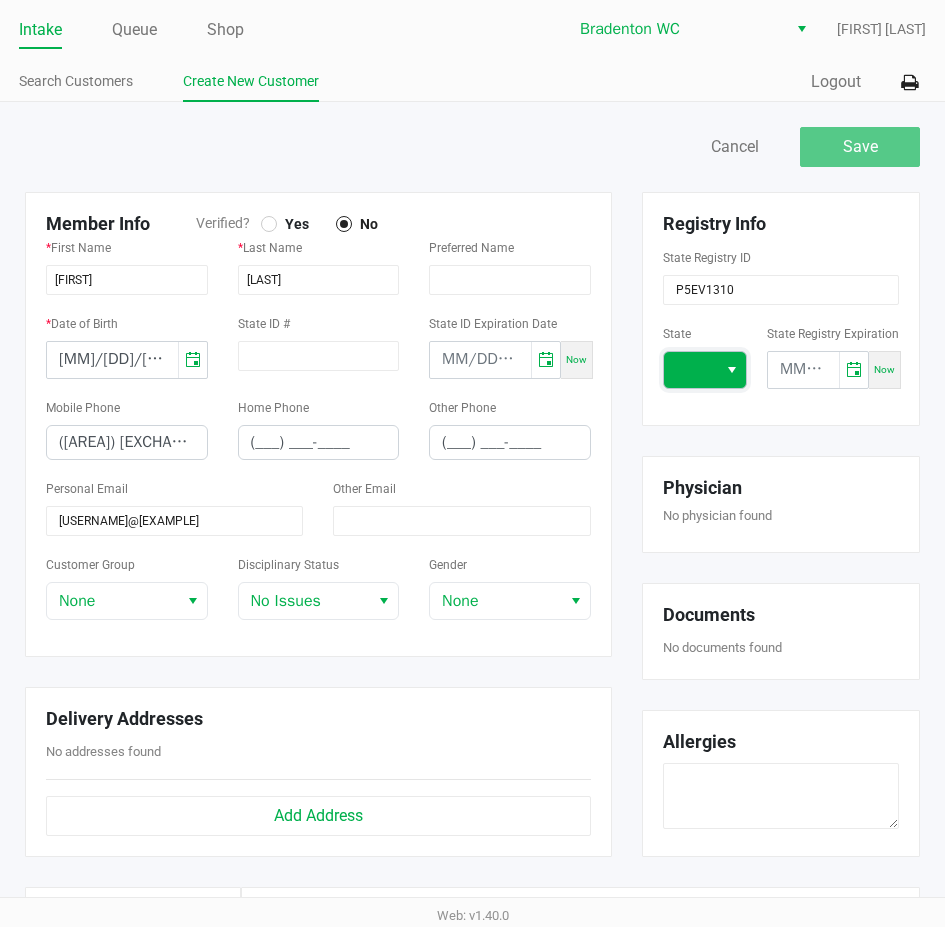 click at bounding box center (690, 370) 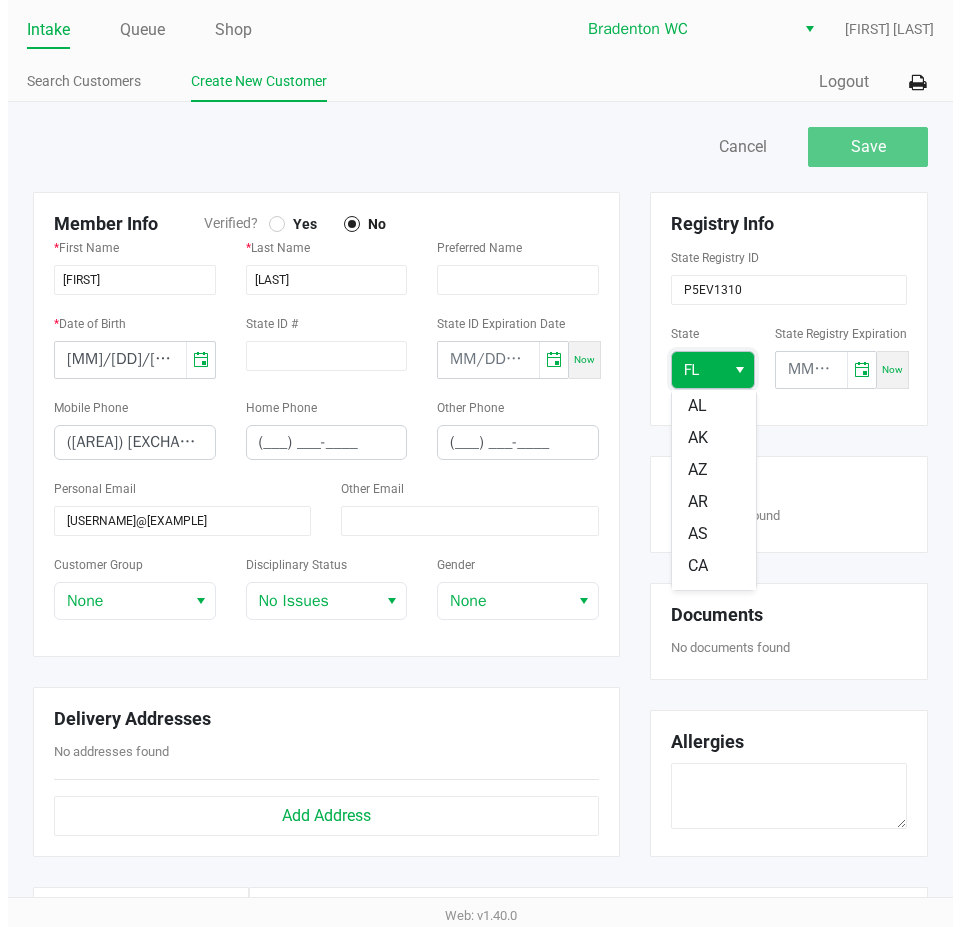 scroll, scrollTop: 152, scrollLeft: 0, axis: vertical 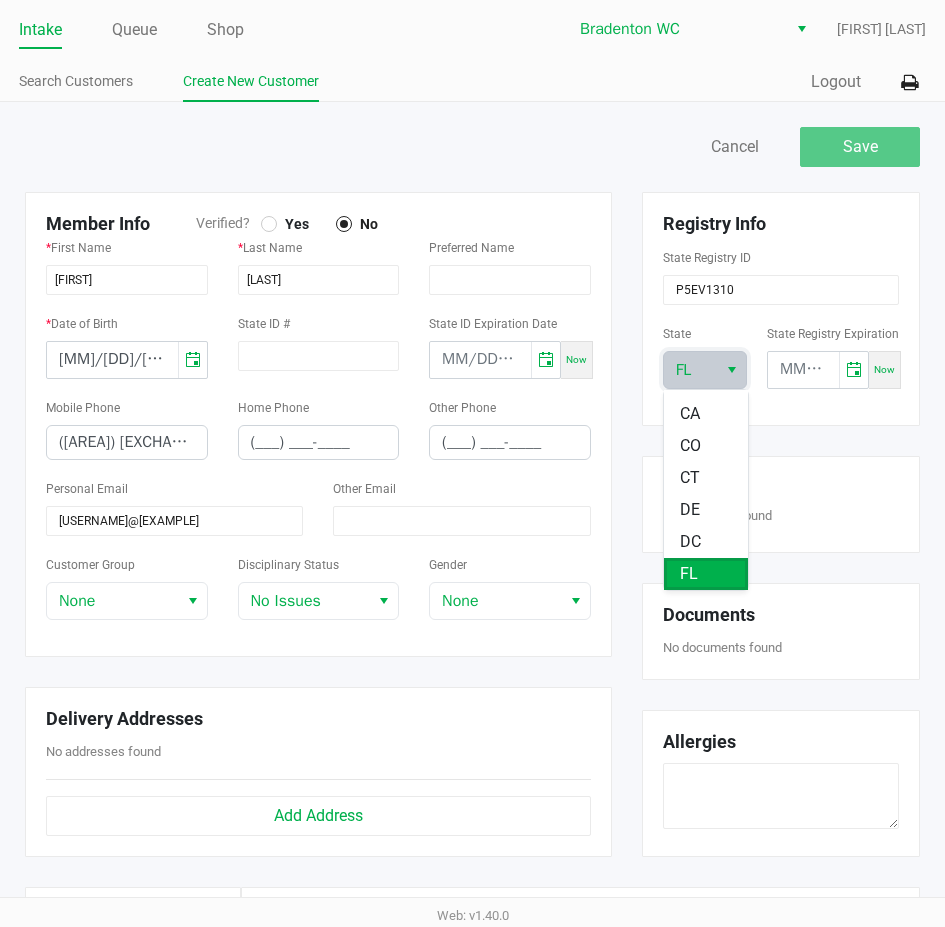 click on "Save   Cancel" 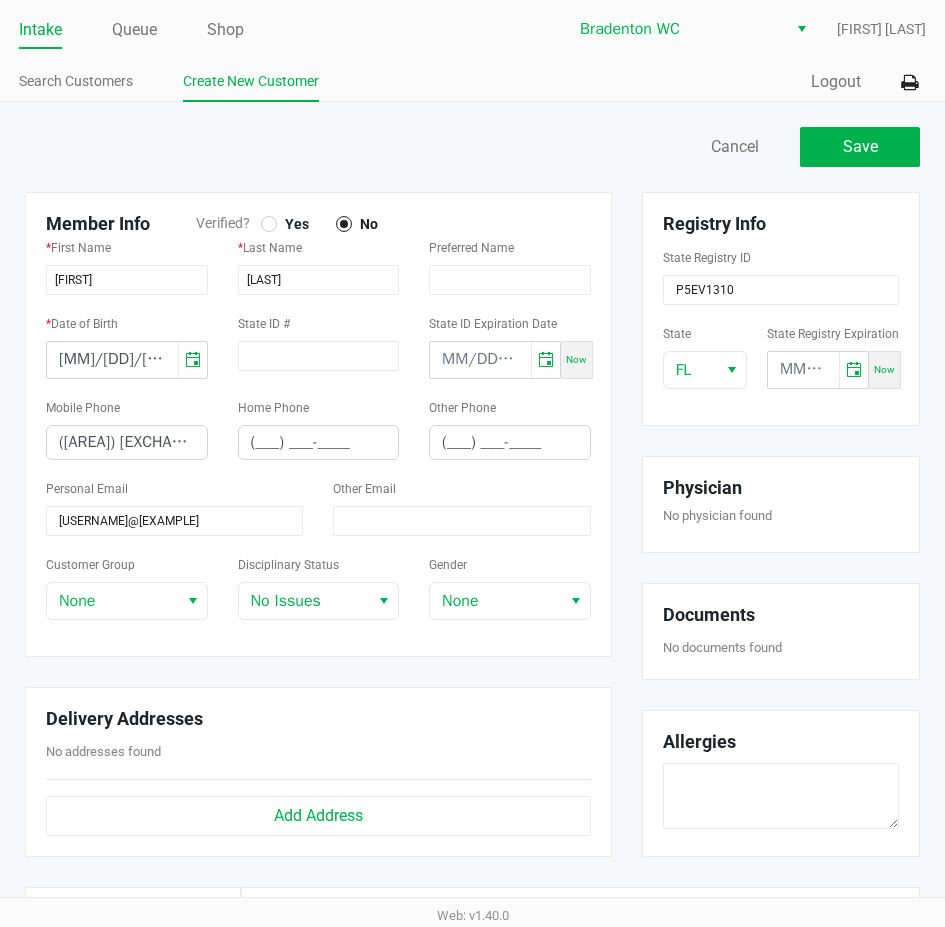 click 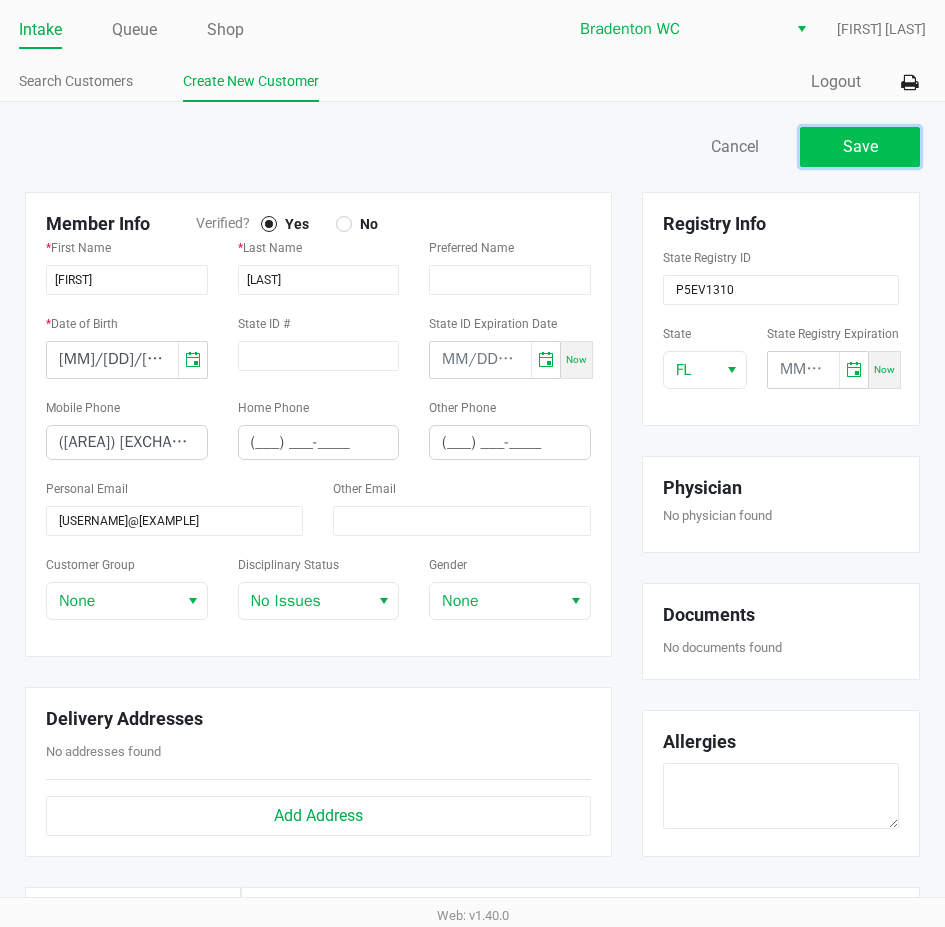 click on "Save" 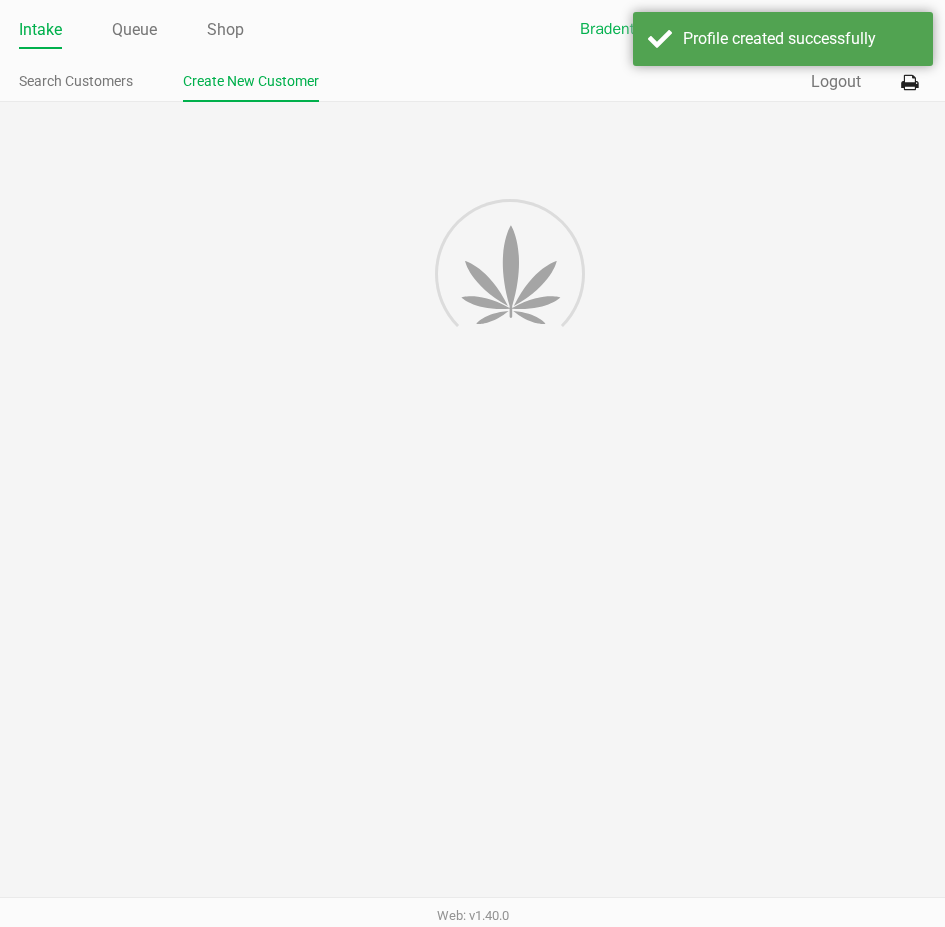 type on "---" 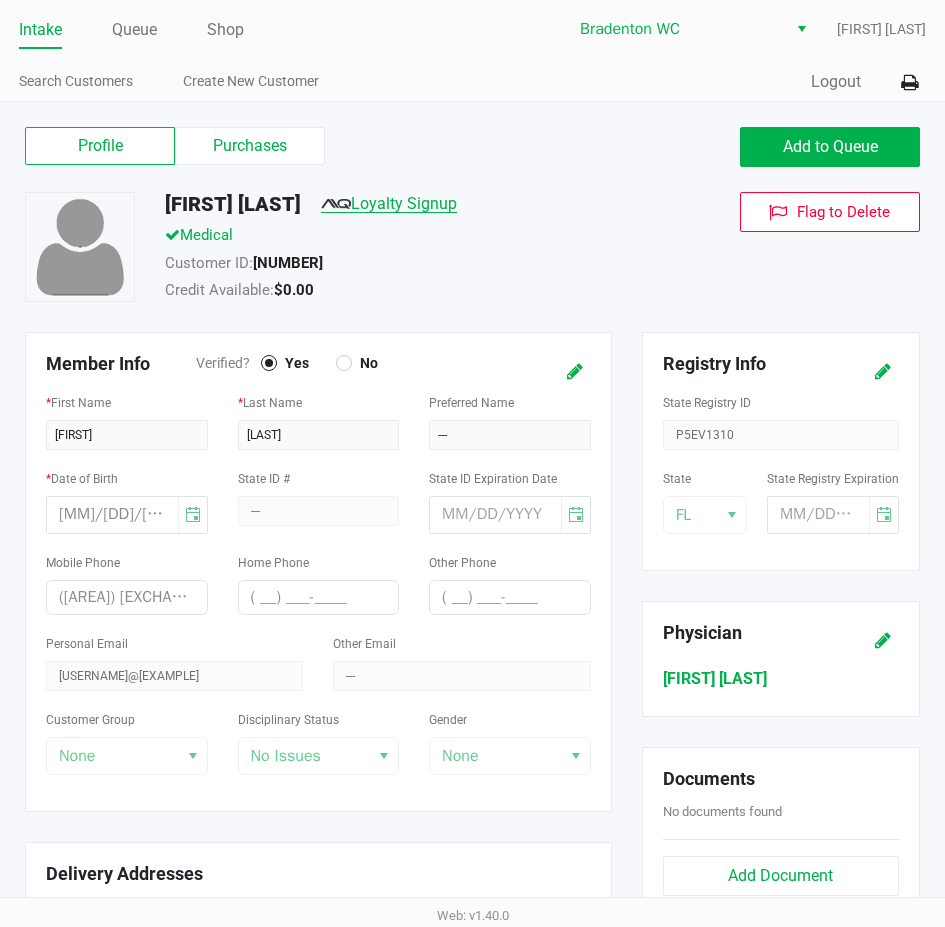 click on "Loyalty Signup" 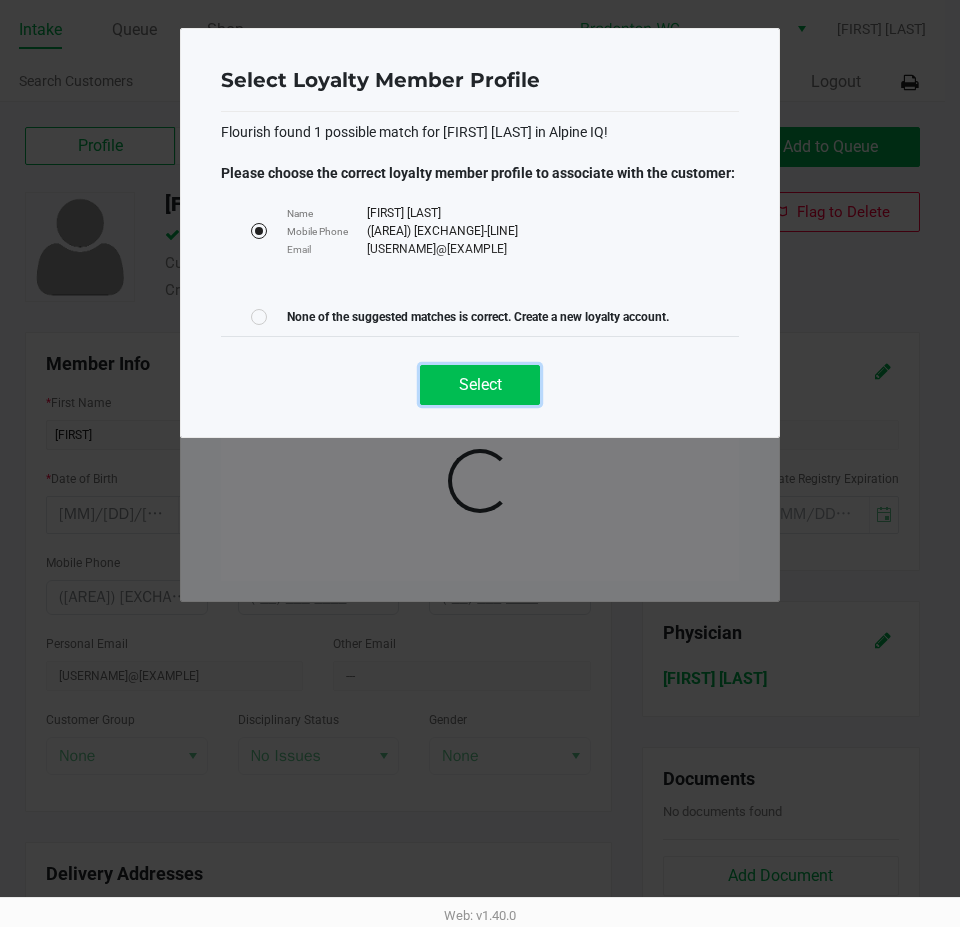 click on "Select" 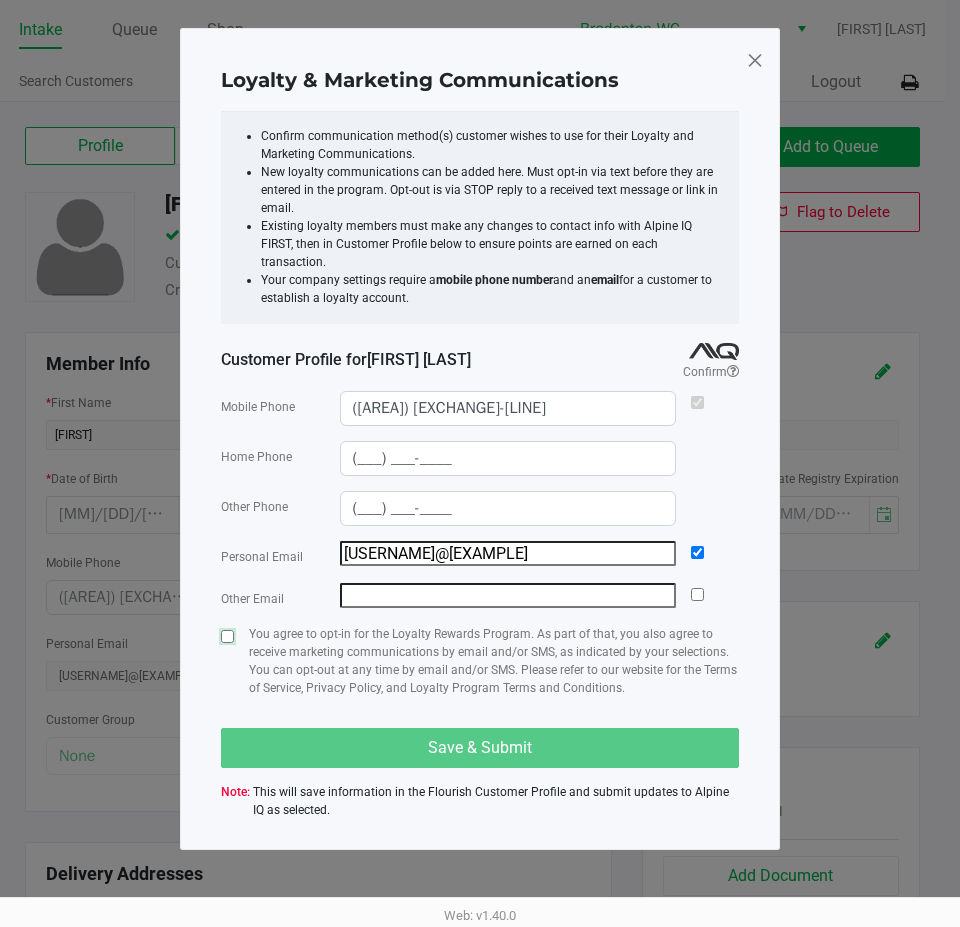 click 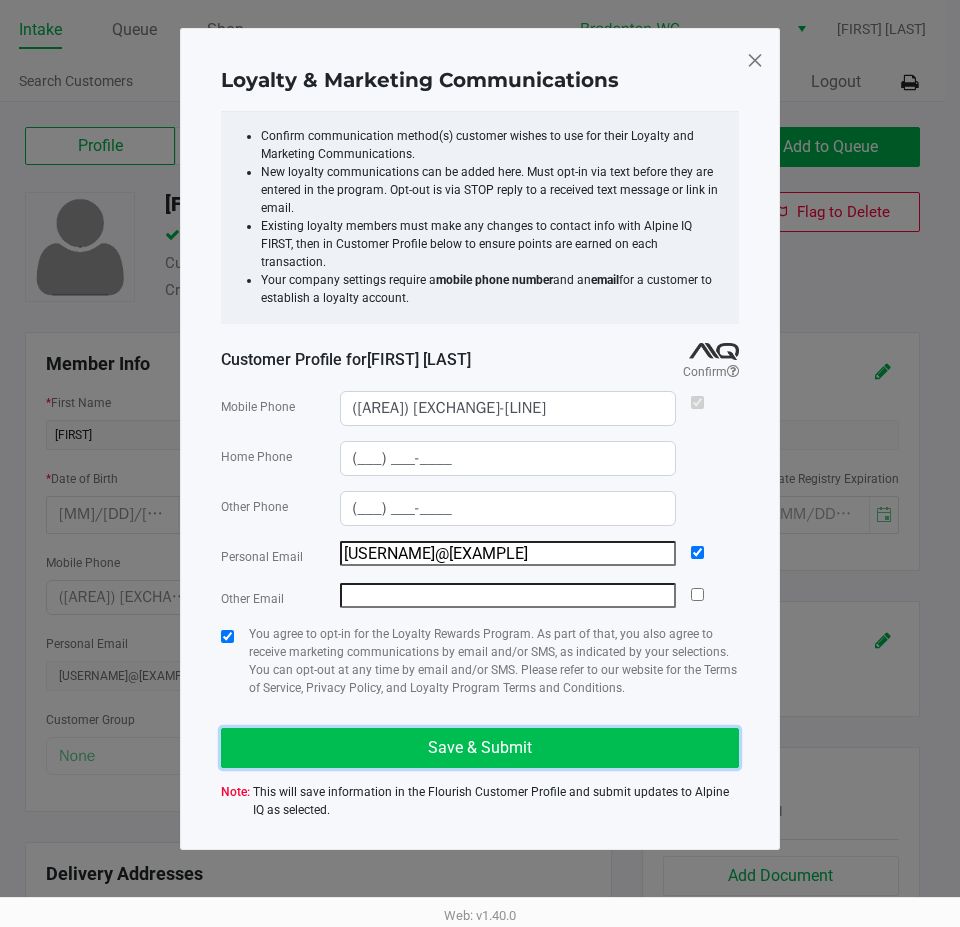 click on "Save & Submit" 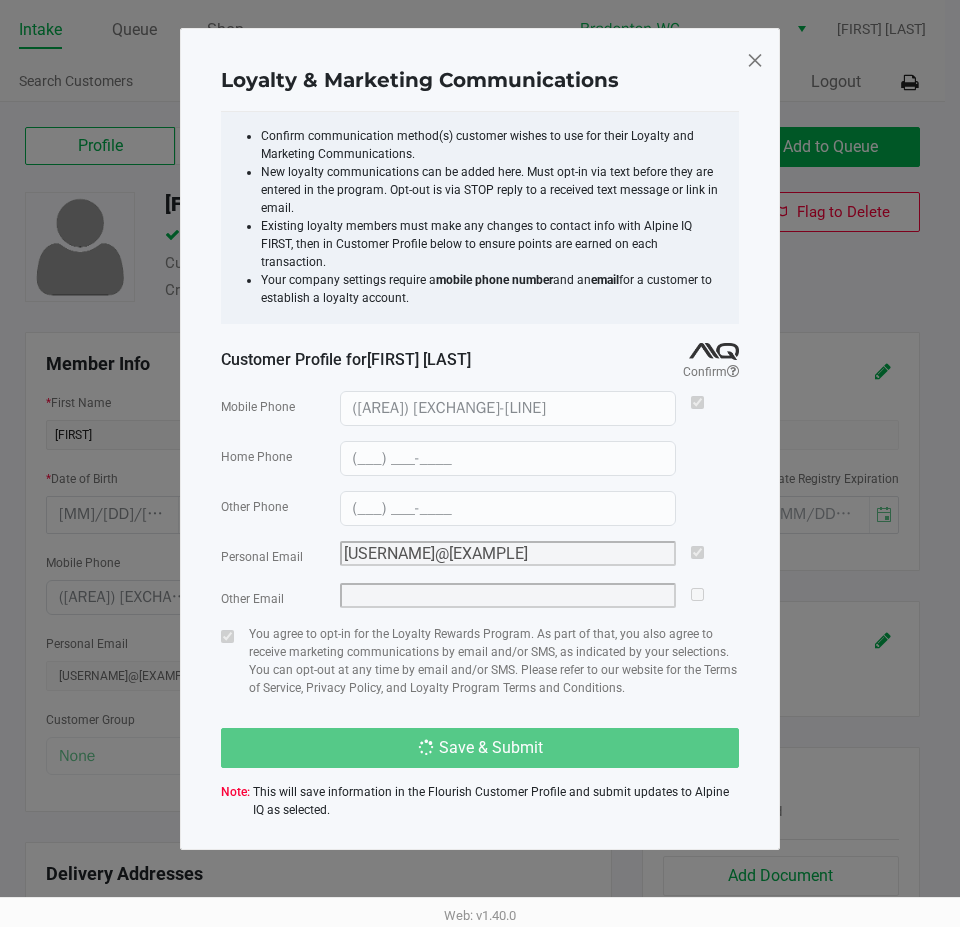 type on "(___) ___-____" 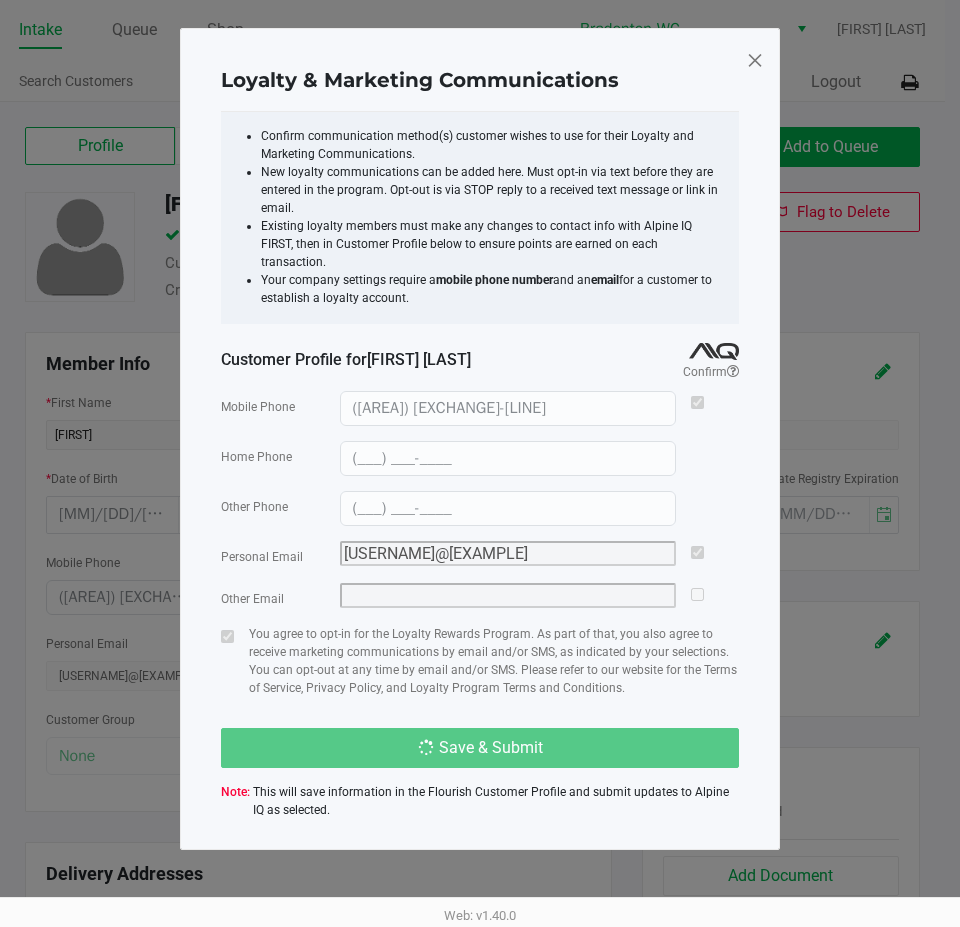 type on "(___) ___-____" 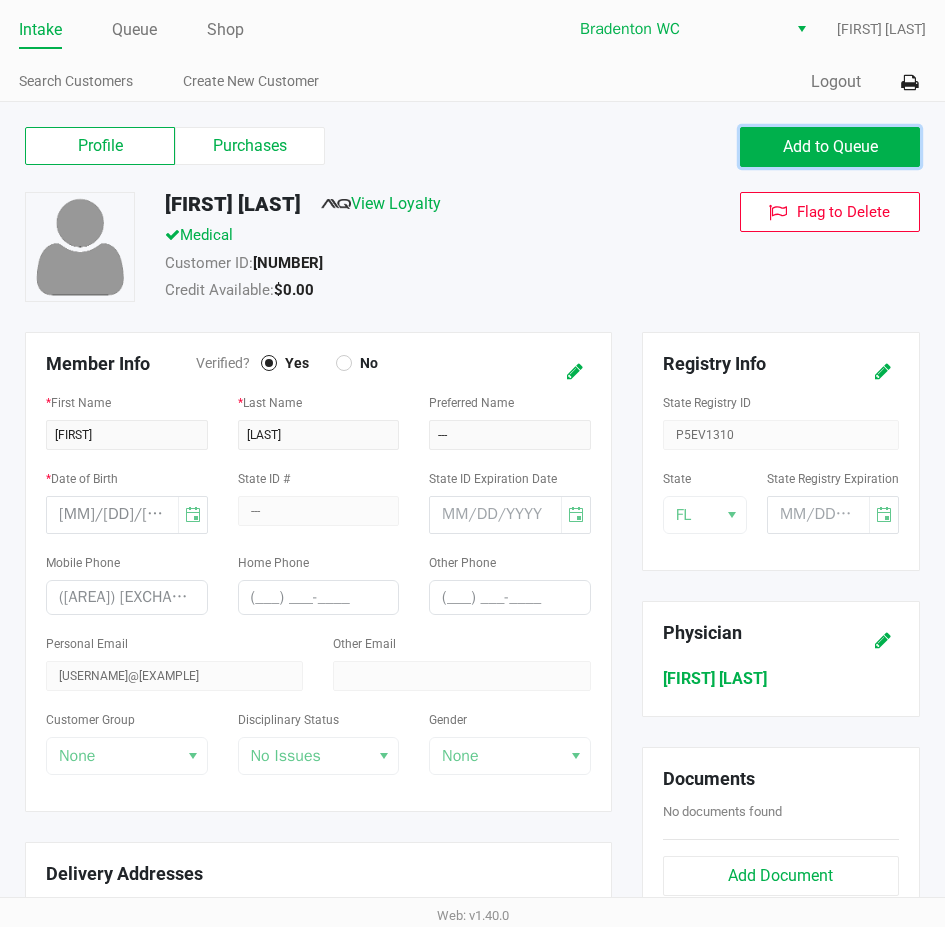drag, startPoint x: 795, startPoint y: 142, endPoint x: 784, endPoint y: 141, distance: 11.045361 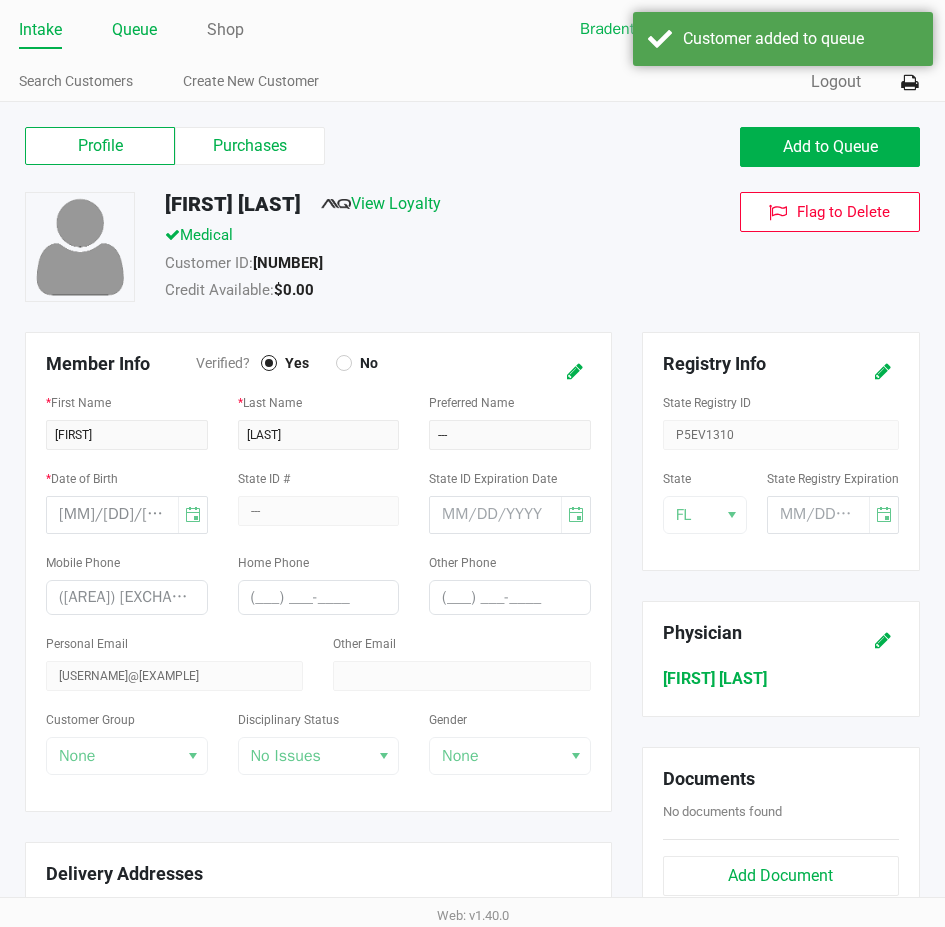 click on "Queue" 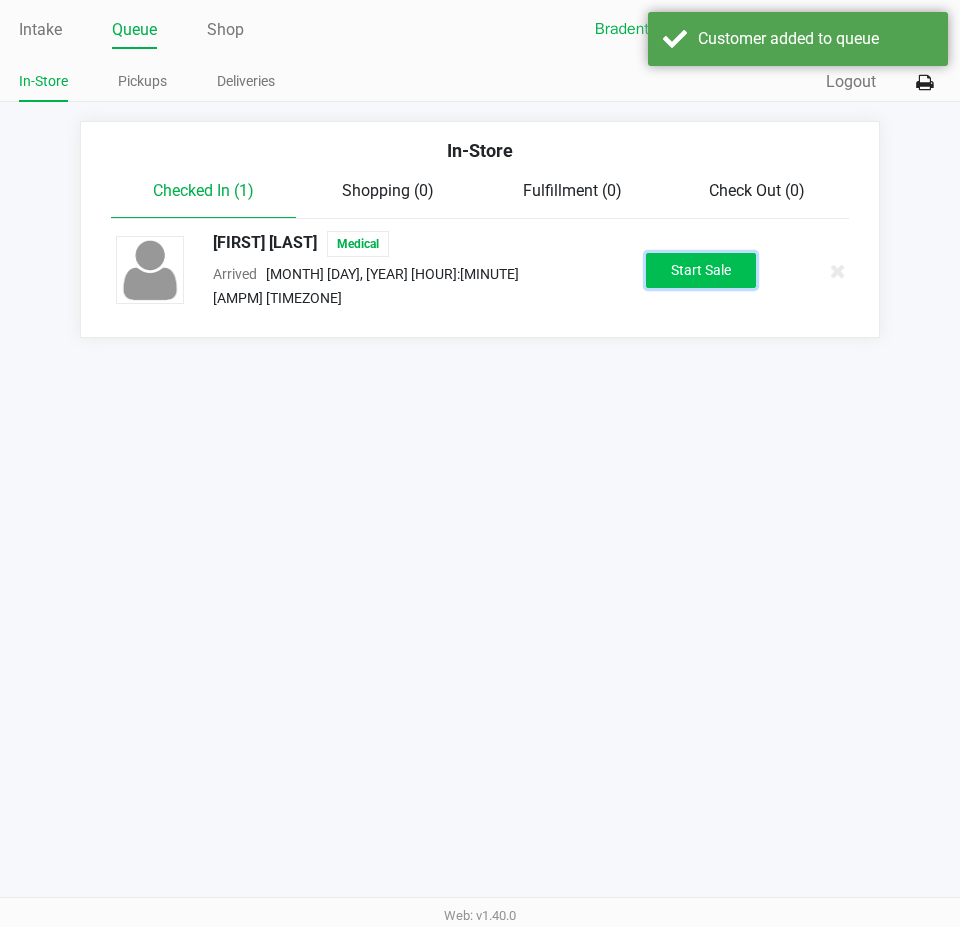 click on "Start Sale" 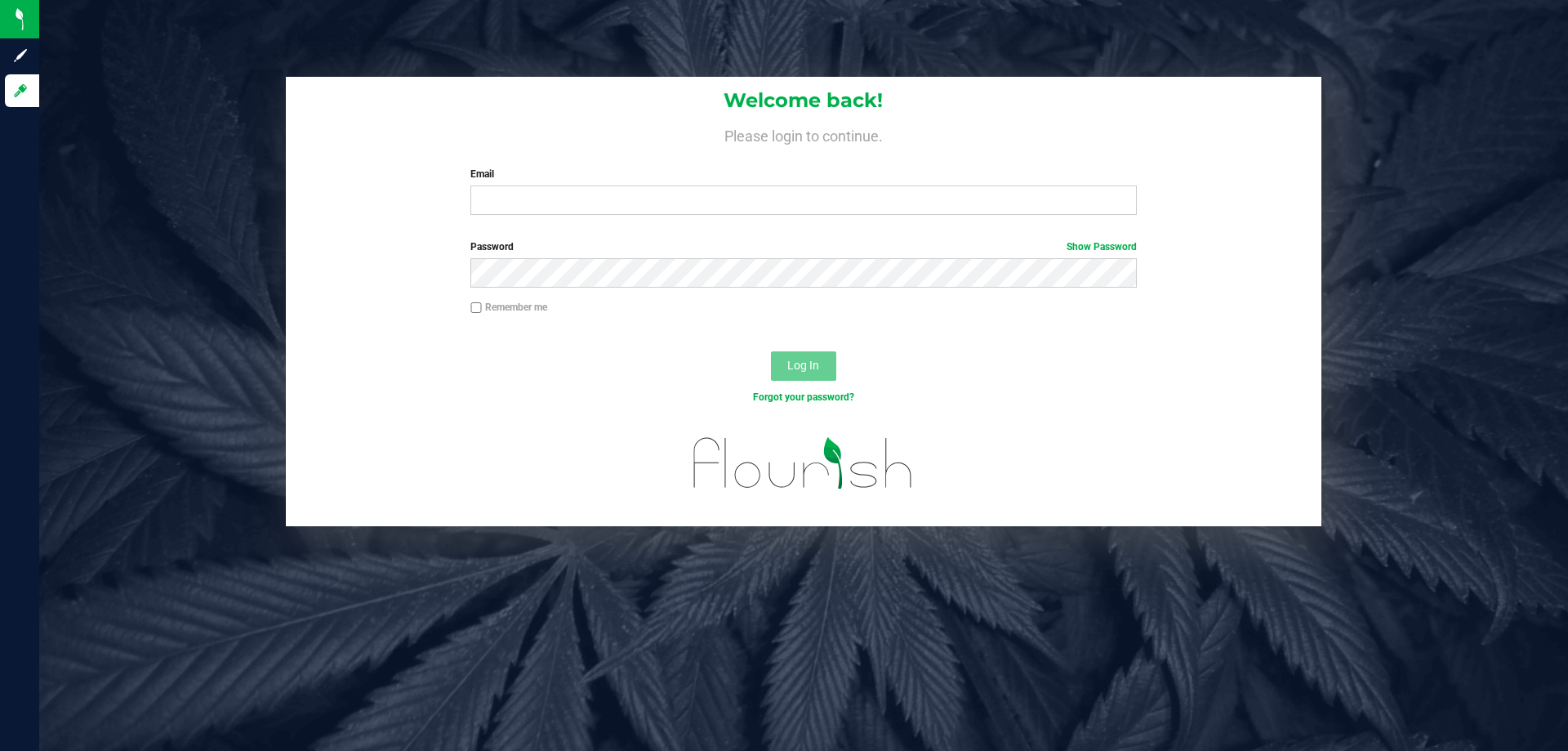 scroll, scrollTop: 0, scrollLeft: 0, axis: both 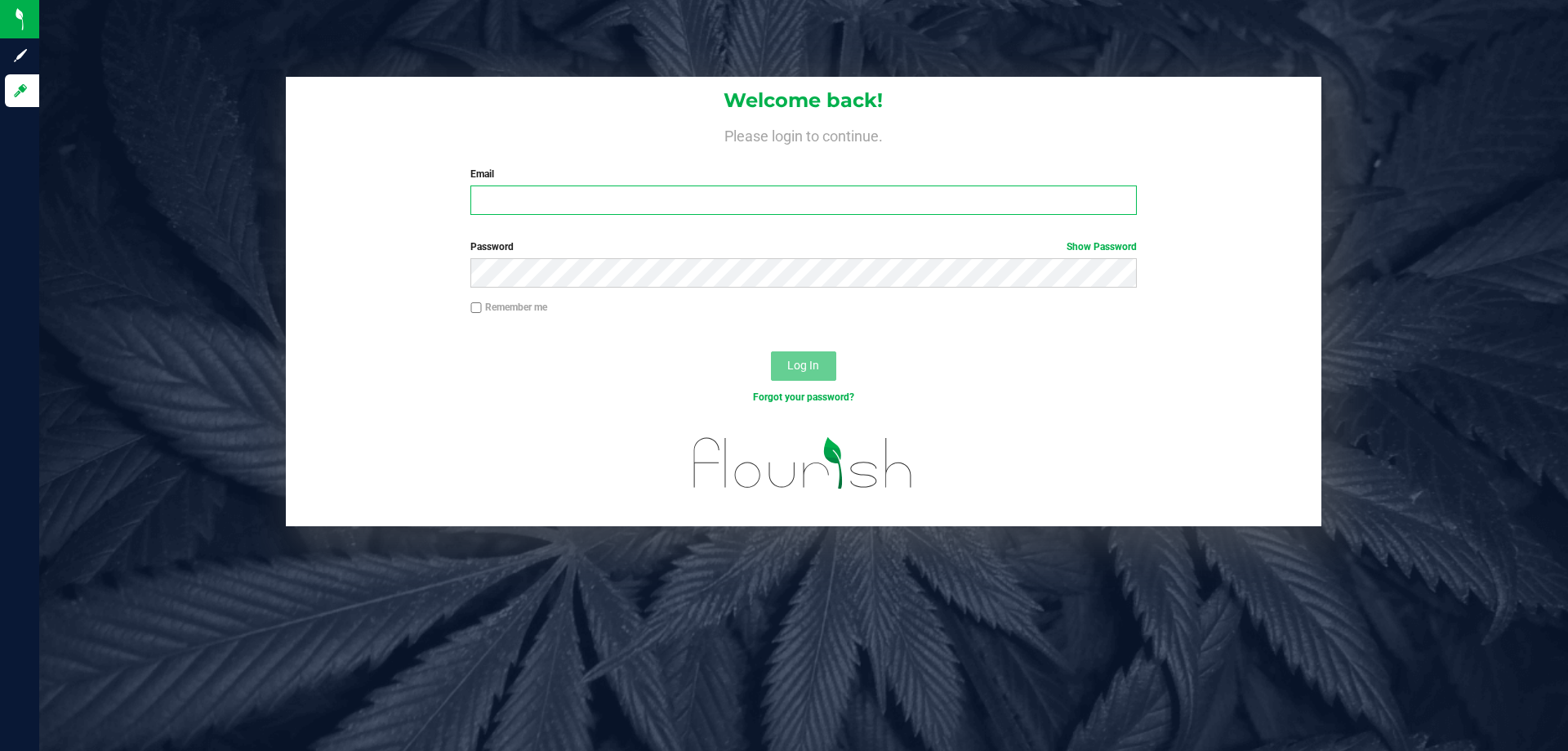 click on "Email" at bounding box center [803, 200] 